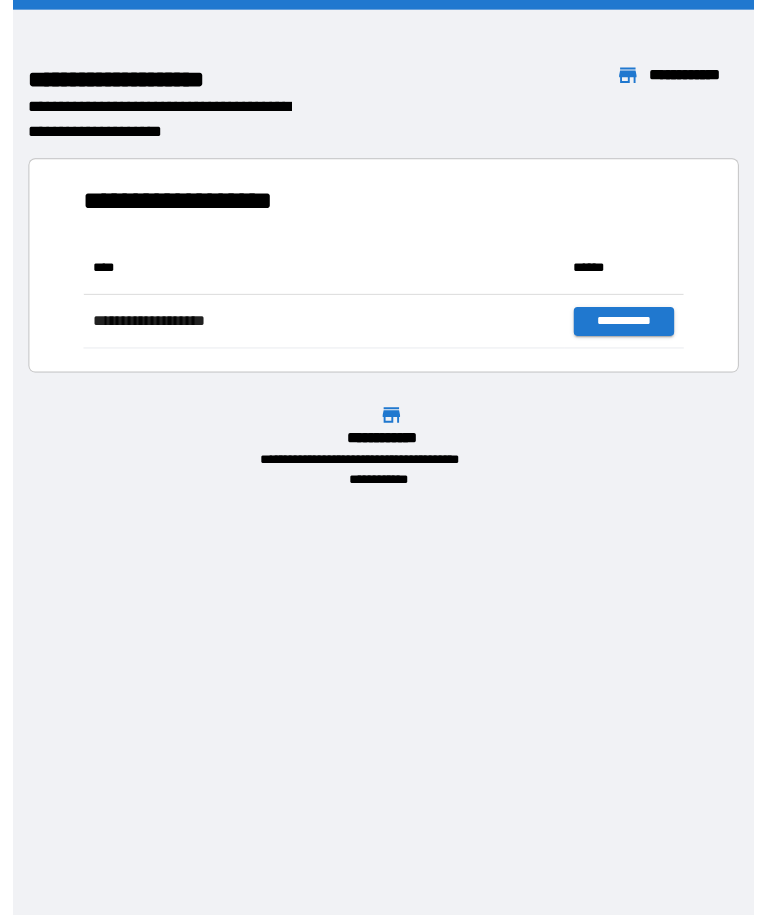 scroll, scrollTop: 0, scrollLeft: 0, axis: both 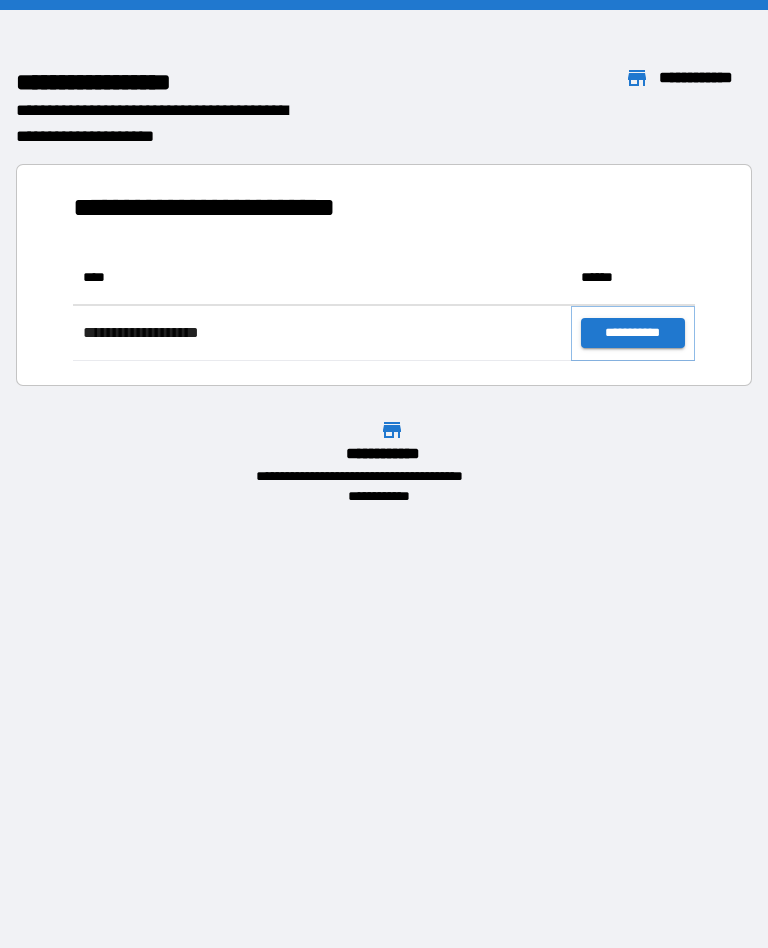 click on "**********" at bounding box center (633, 333) 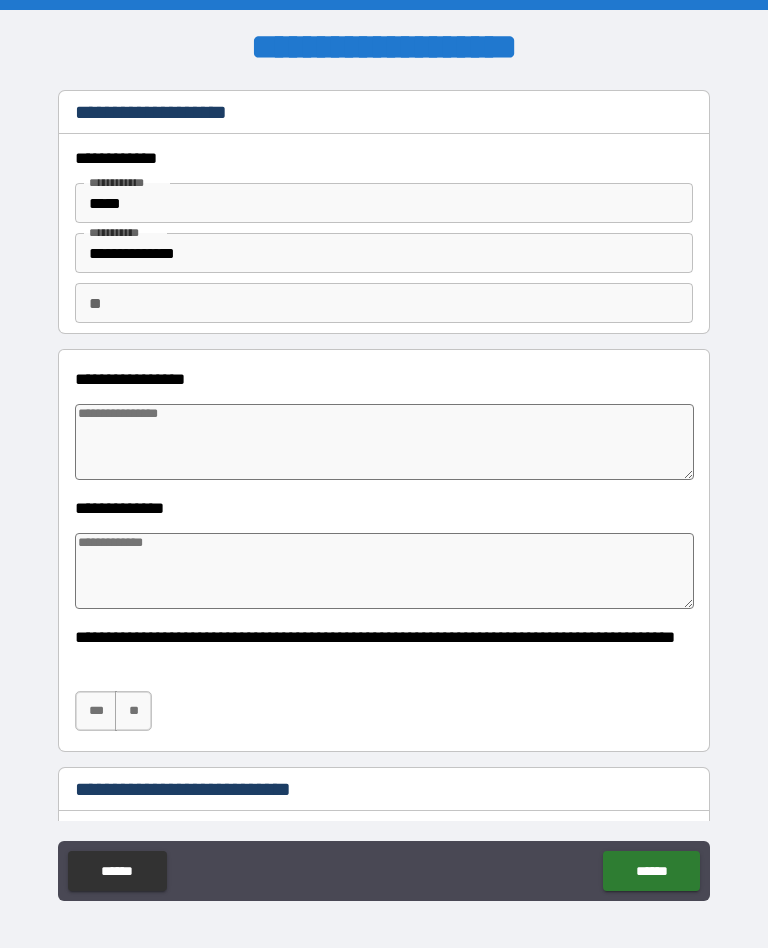 type on "*" 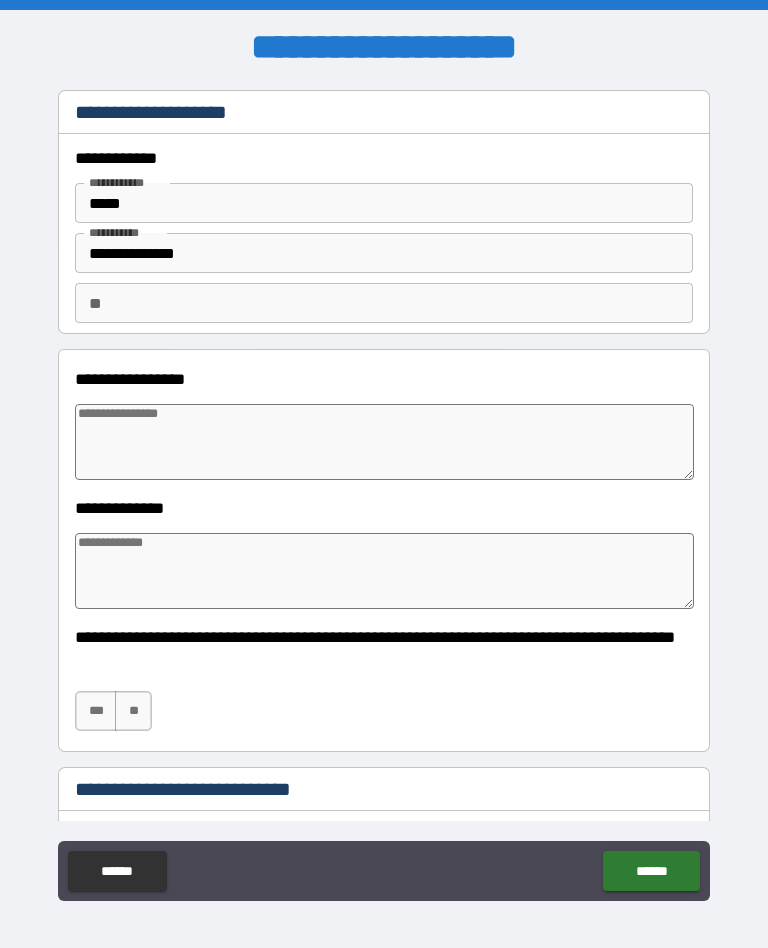type on "*" 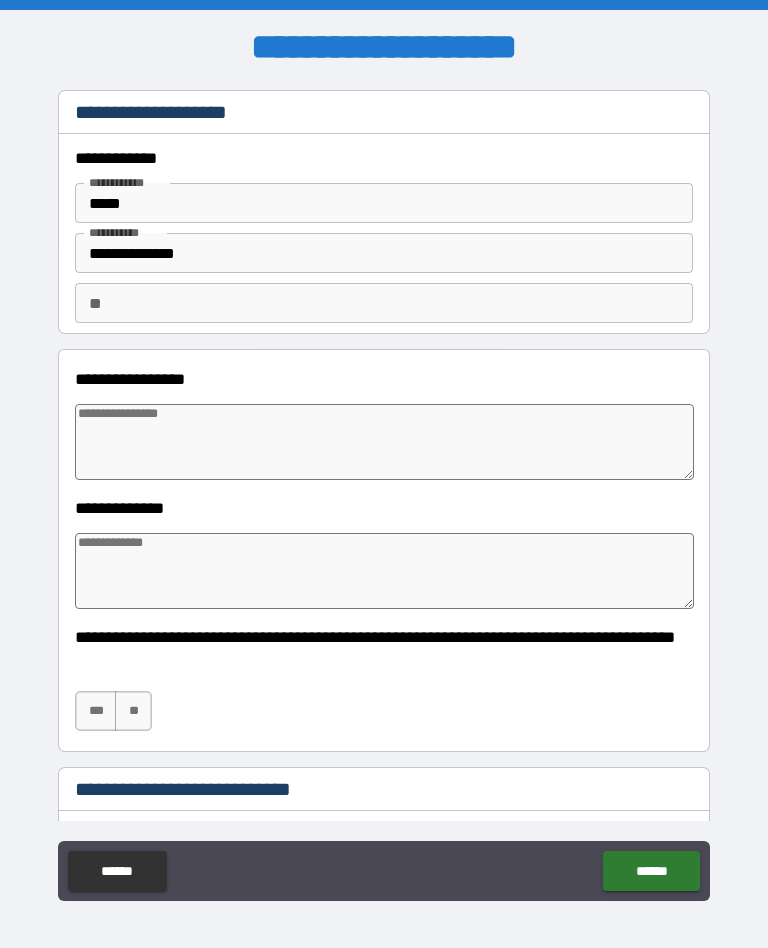 type on "*" 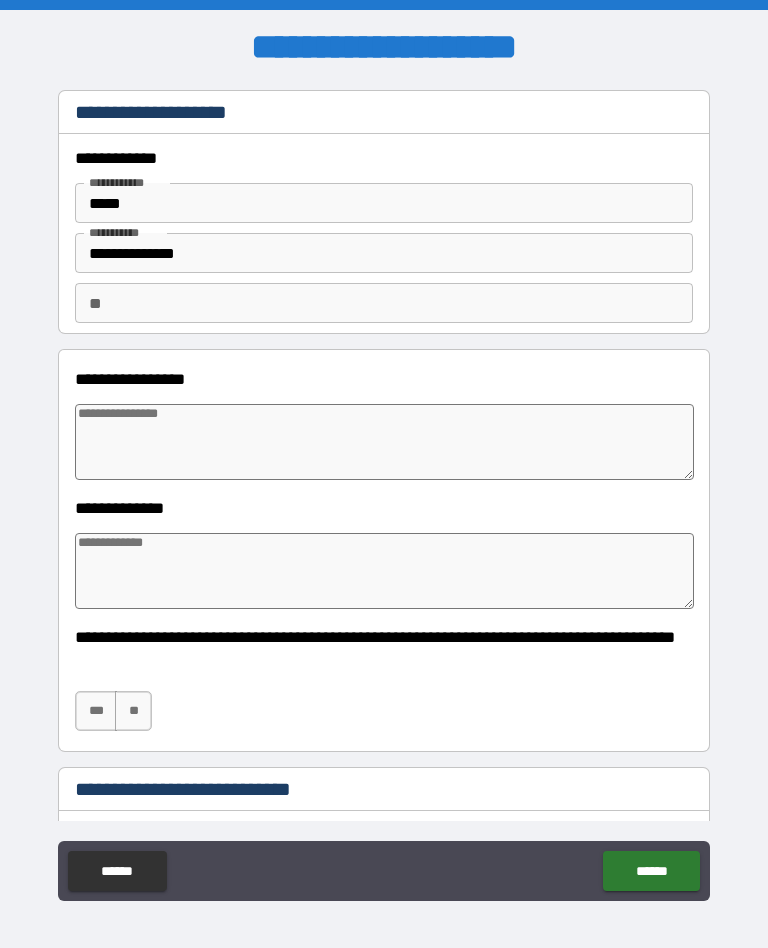 type on "*" 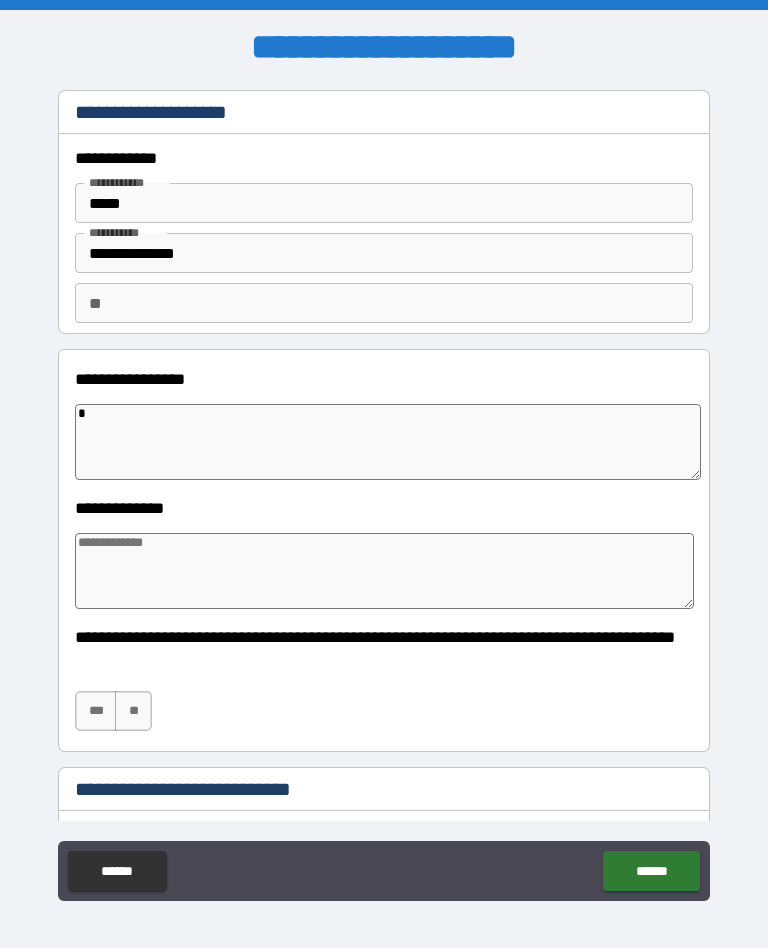type on "*" 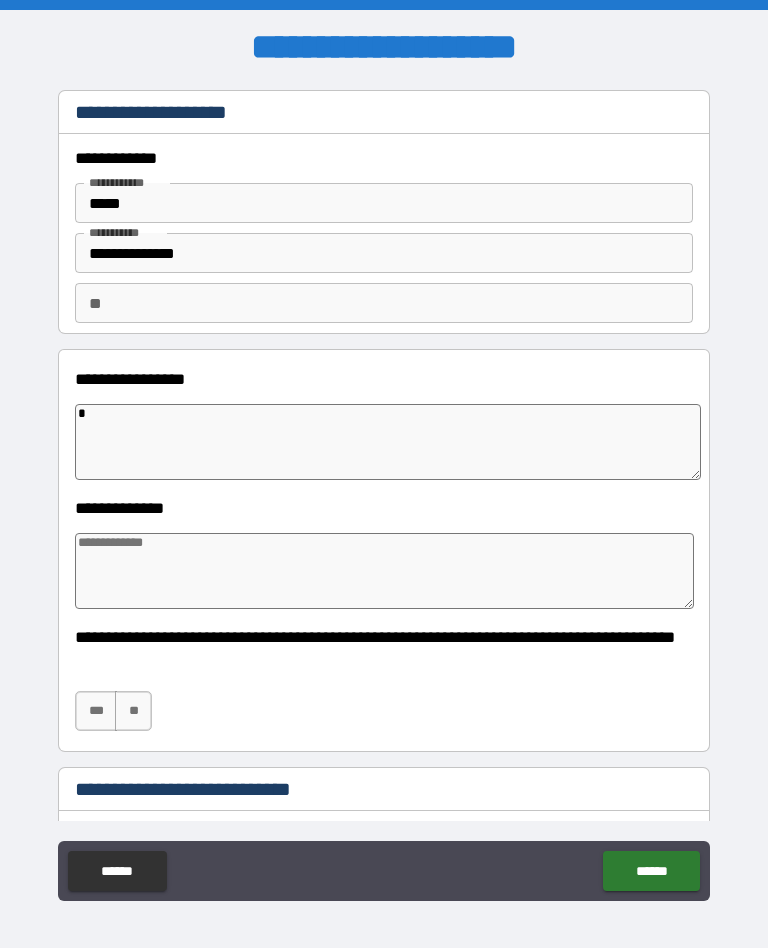 type on "*" 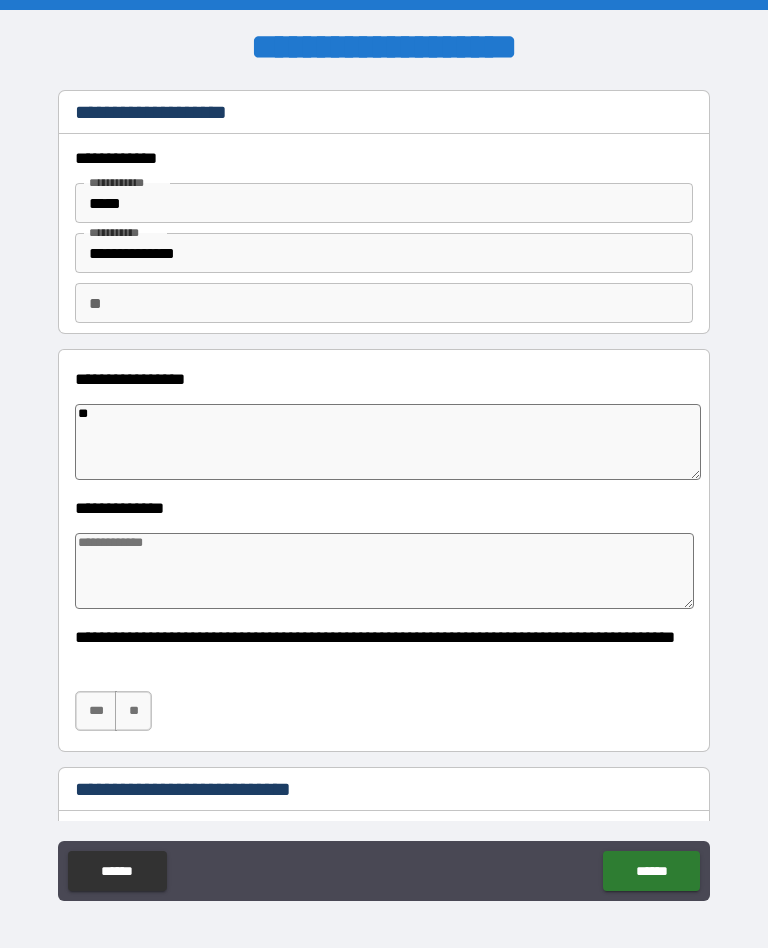 type on "*" 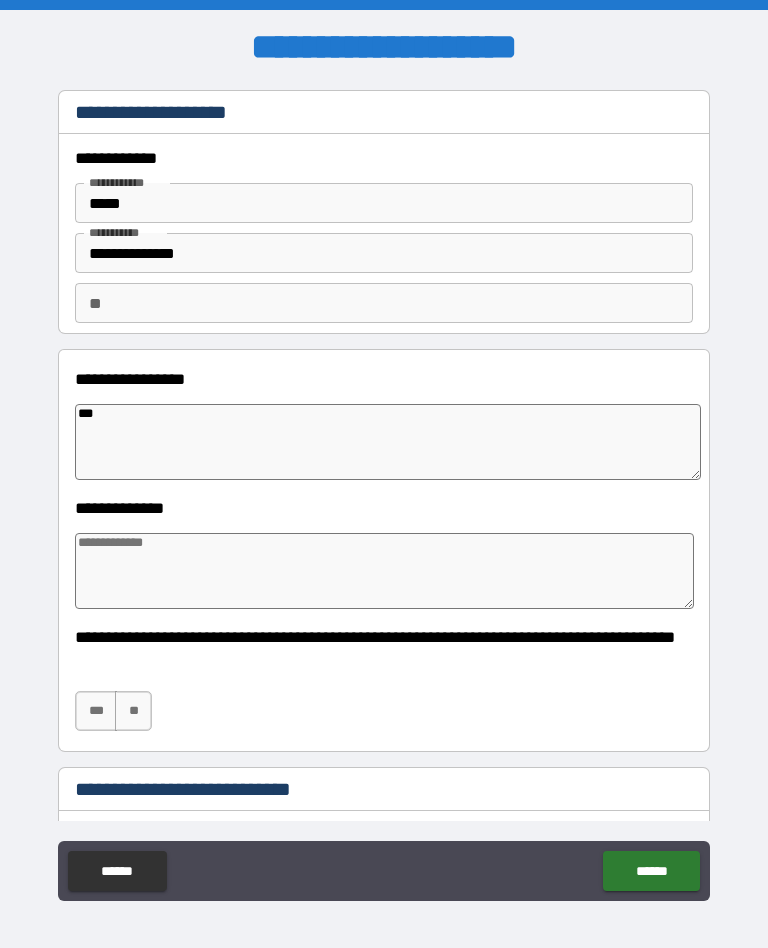 type on "*" 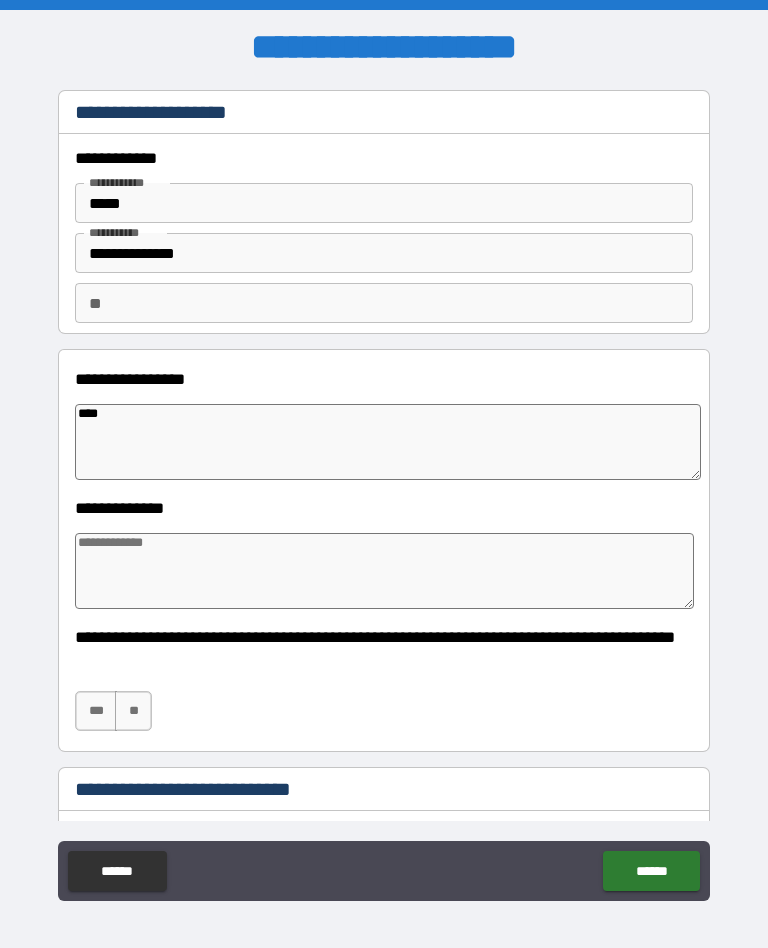 type on "*" 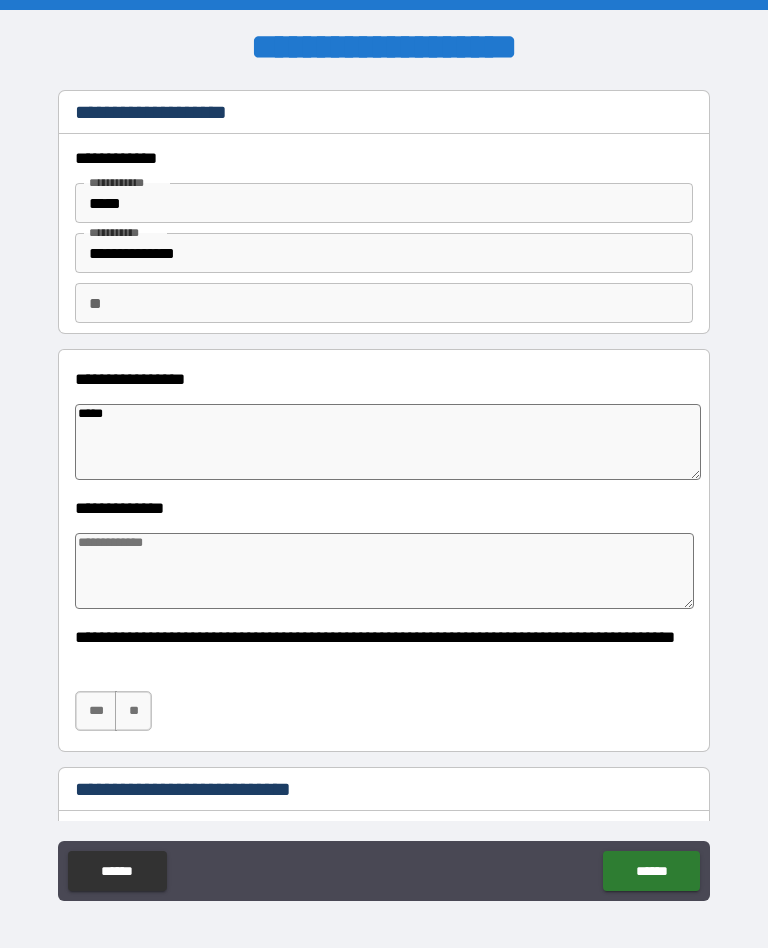 type on "*" 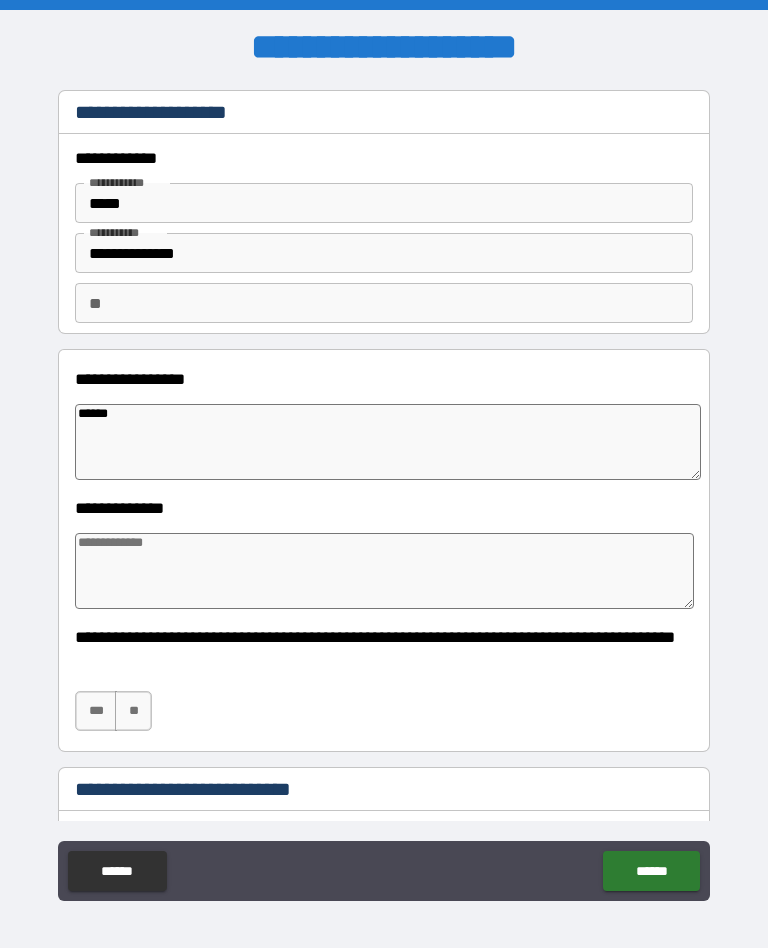 type on "*" 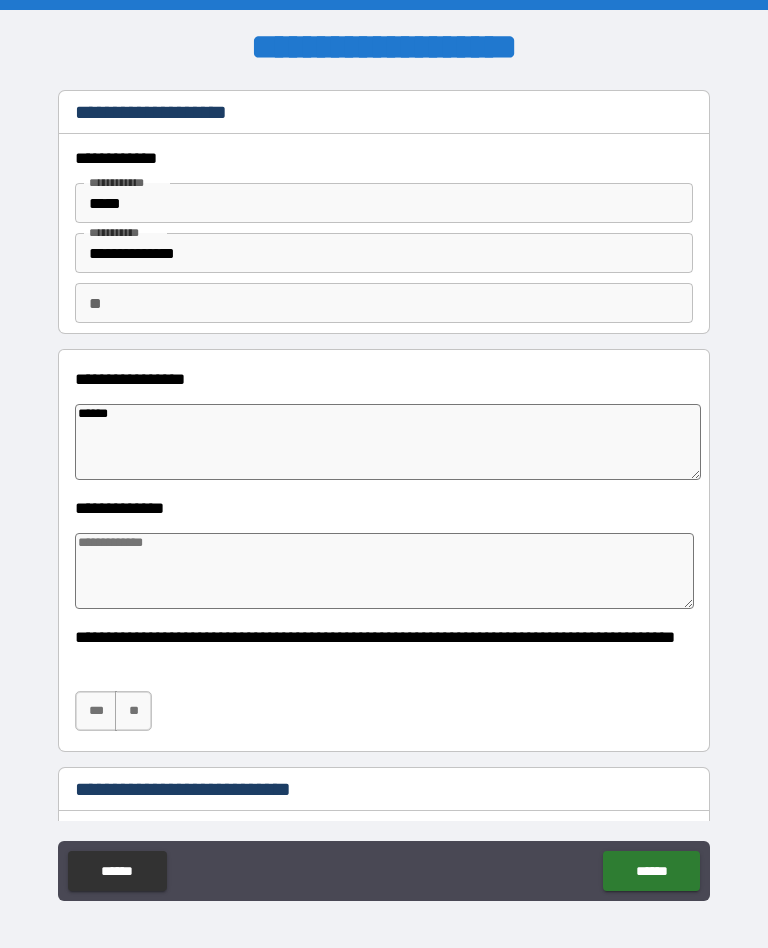 type on "*******" 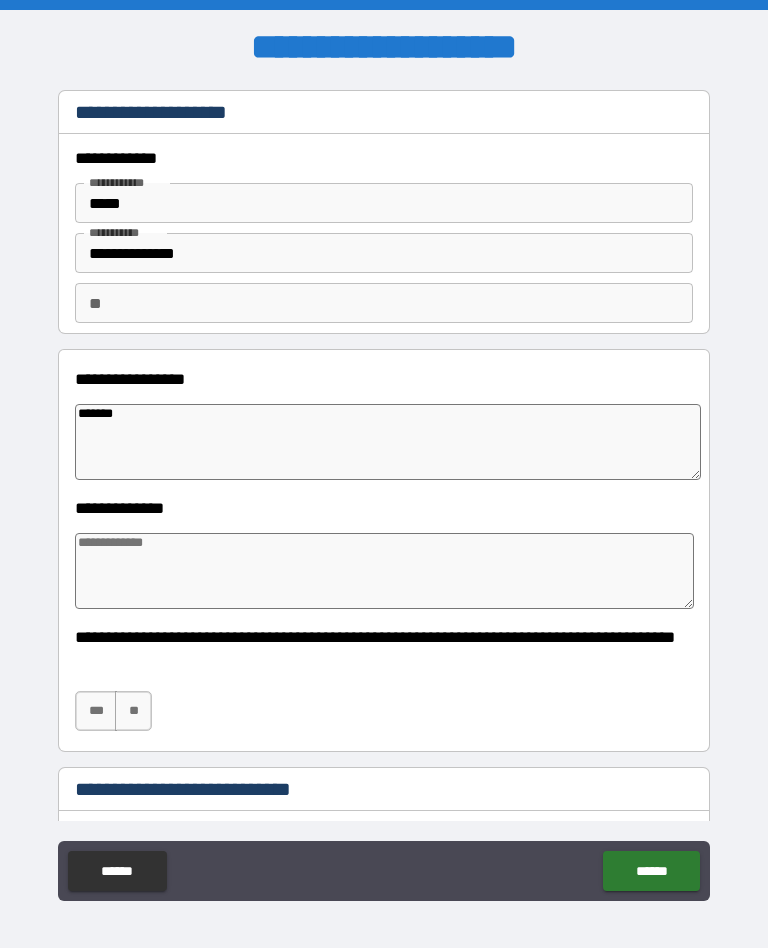 type on "*" 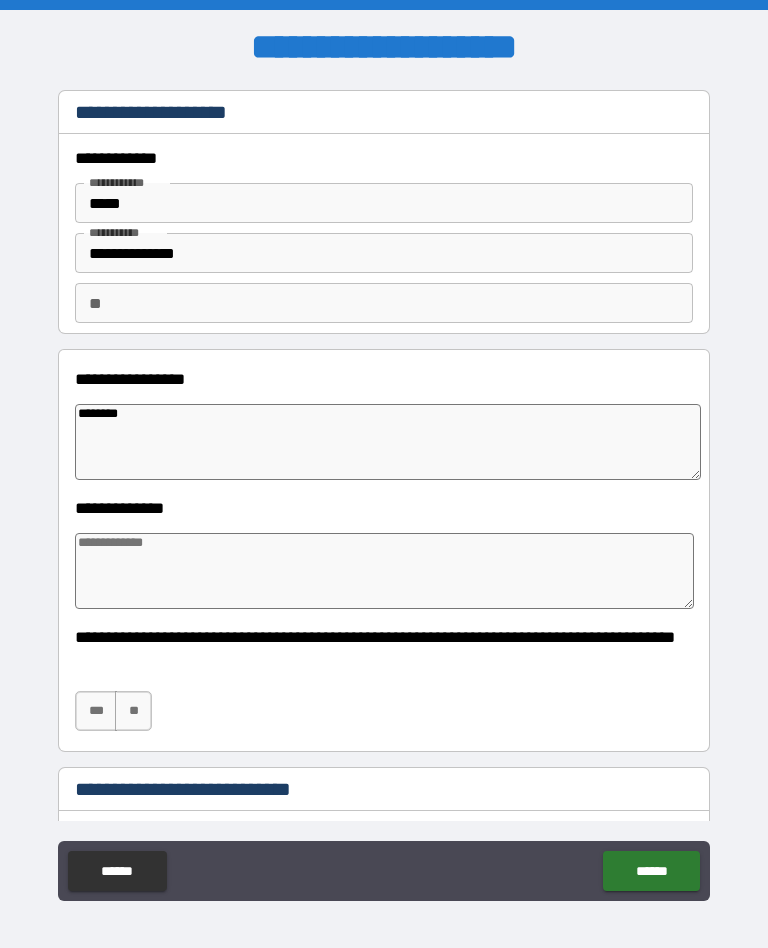 type on "*" 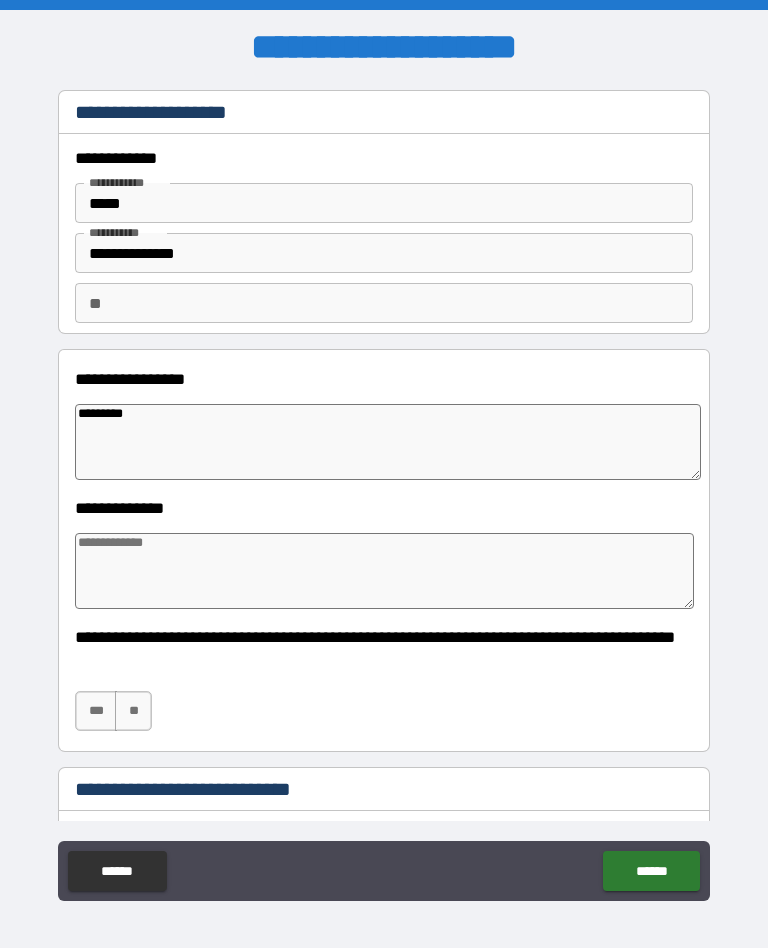 type on "*" 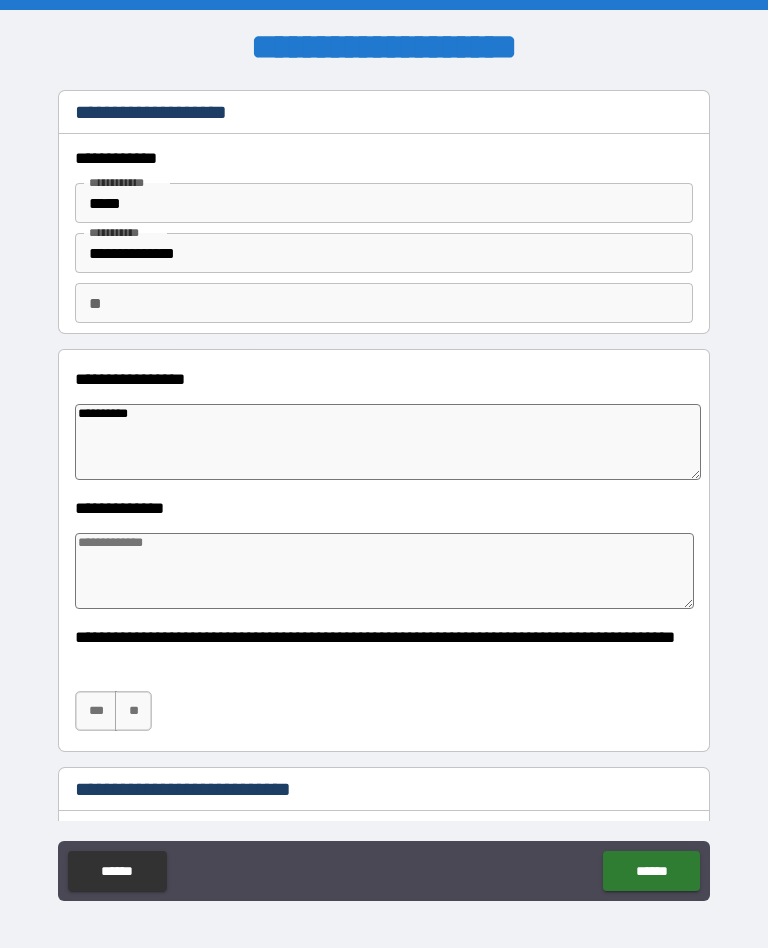 type on "*" 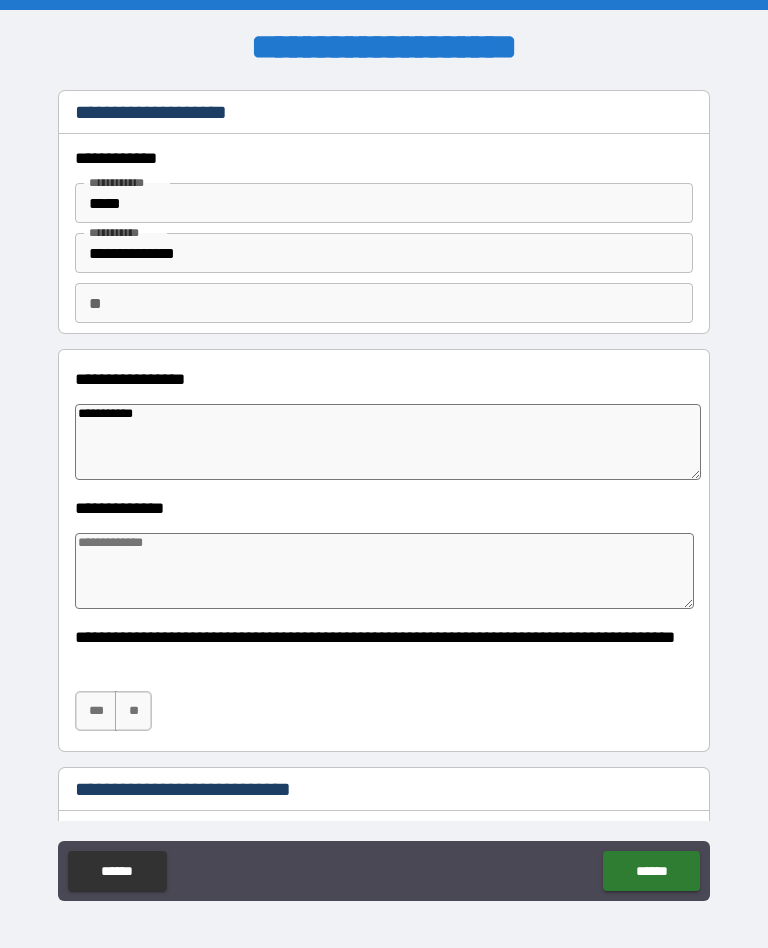 type on "*" 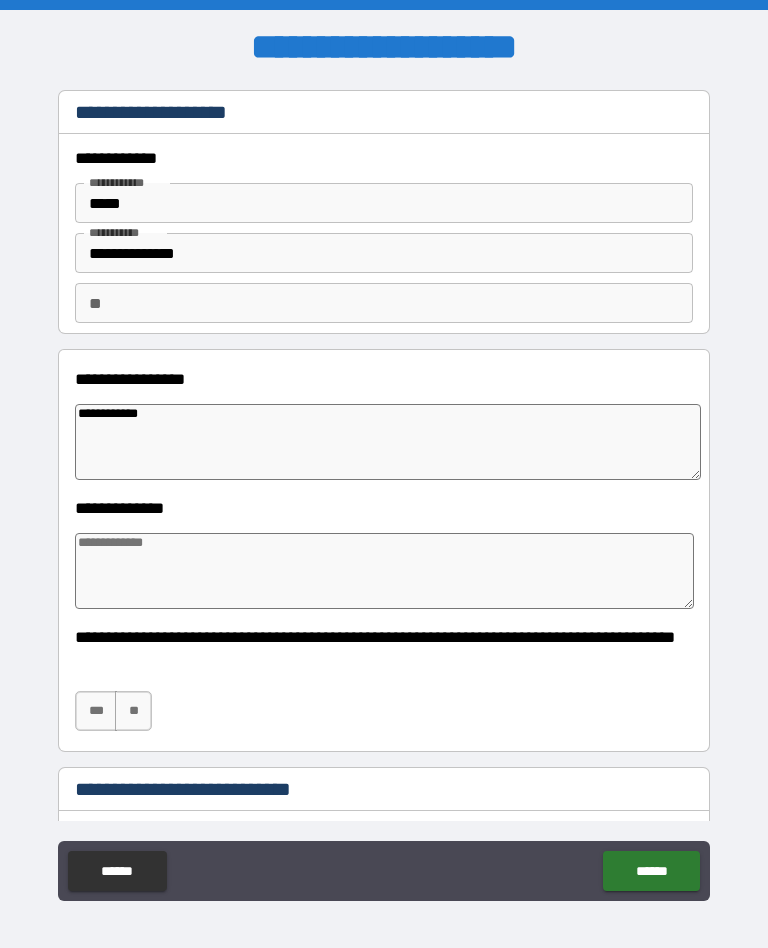 type on "*" 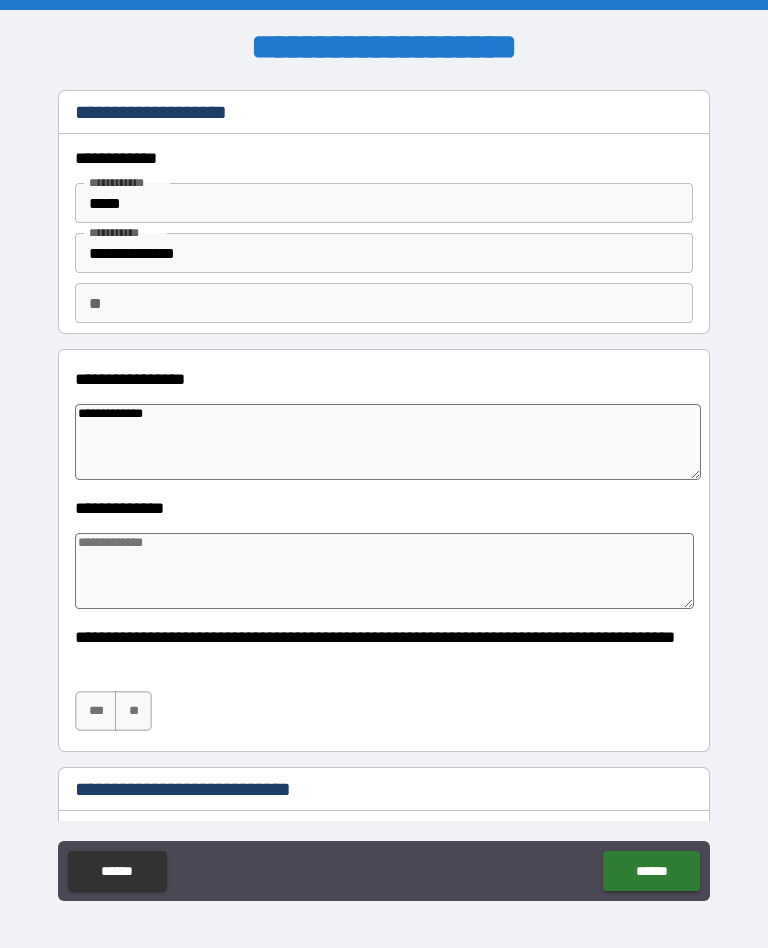type on "*" 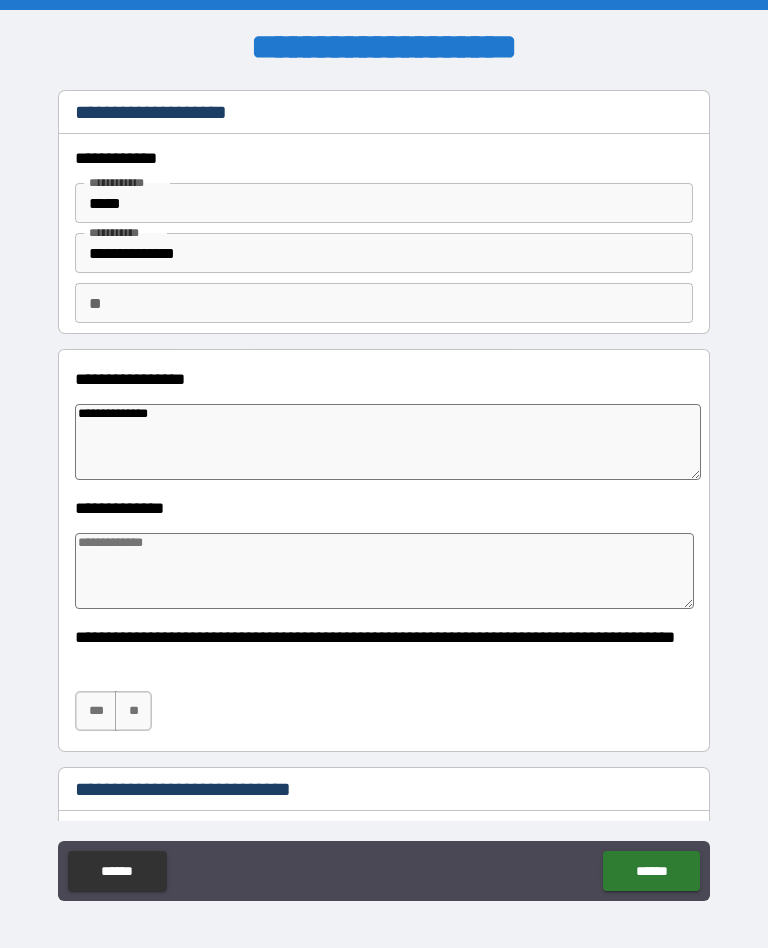 type on "*" 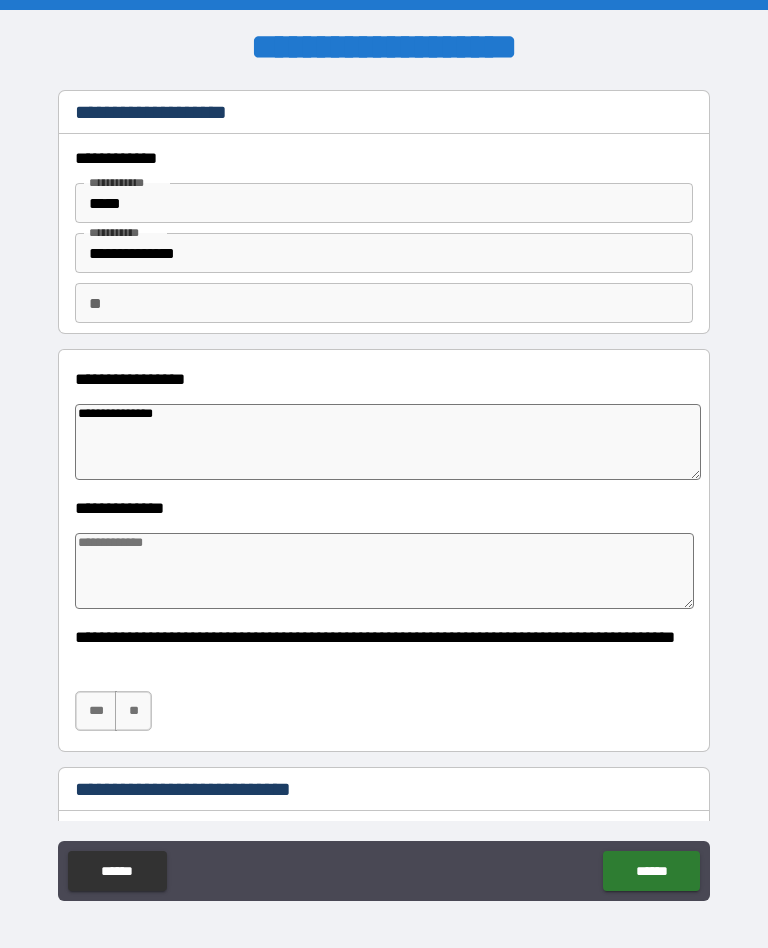 type on "*" 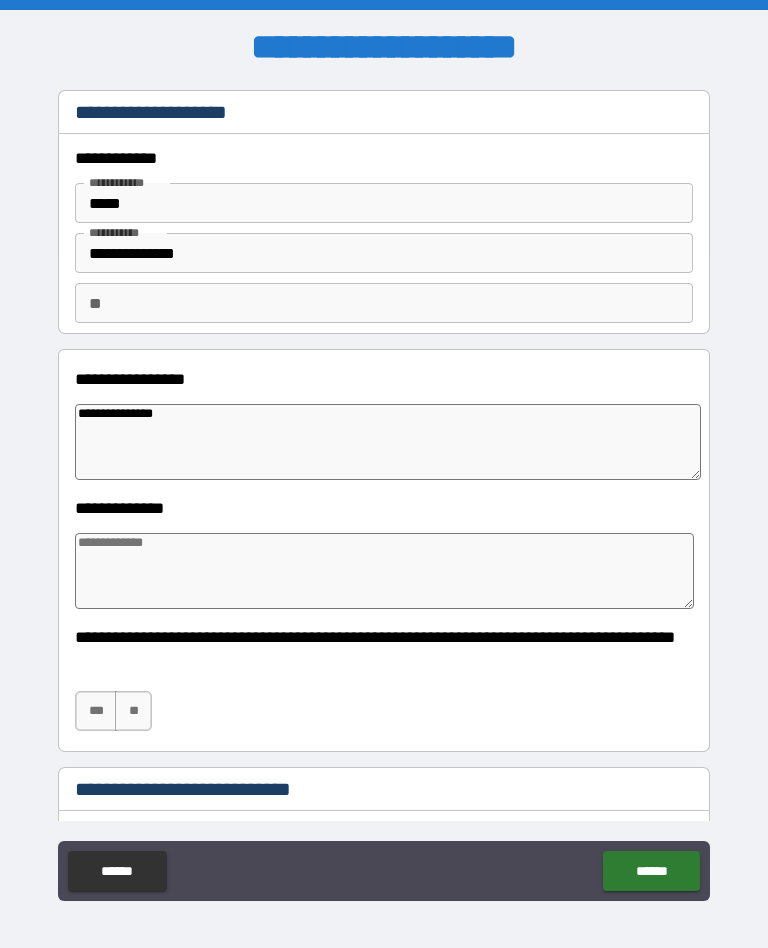 type on "**********" 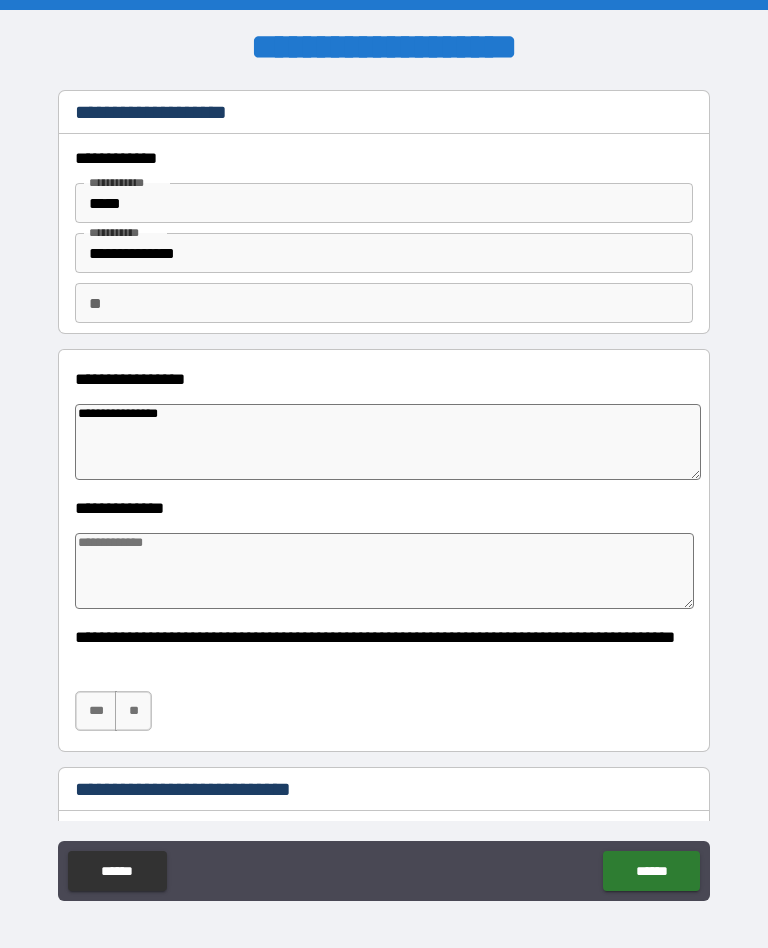 type on "*" 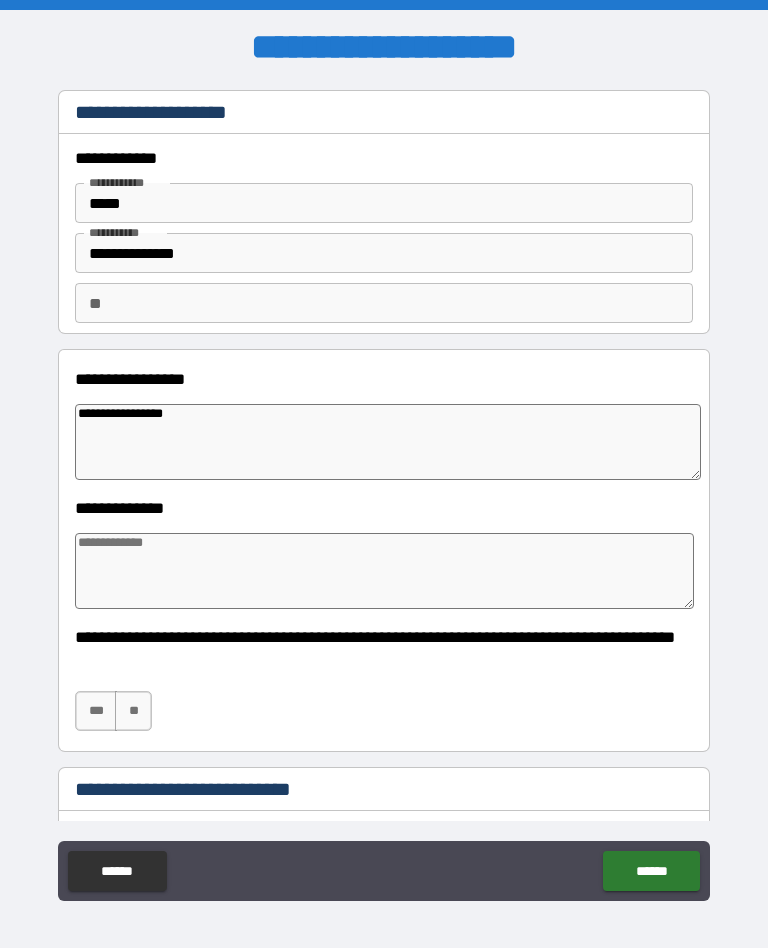 type on "*" 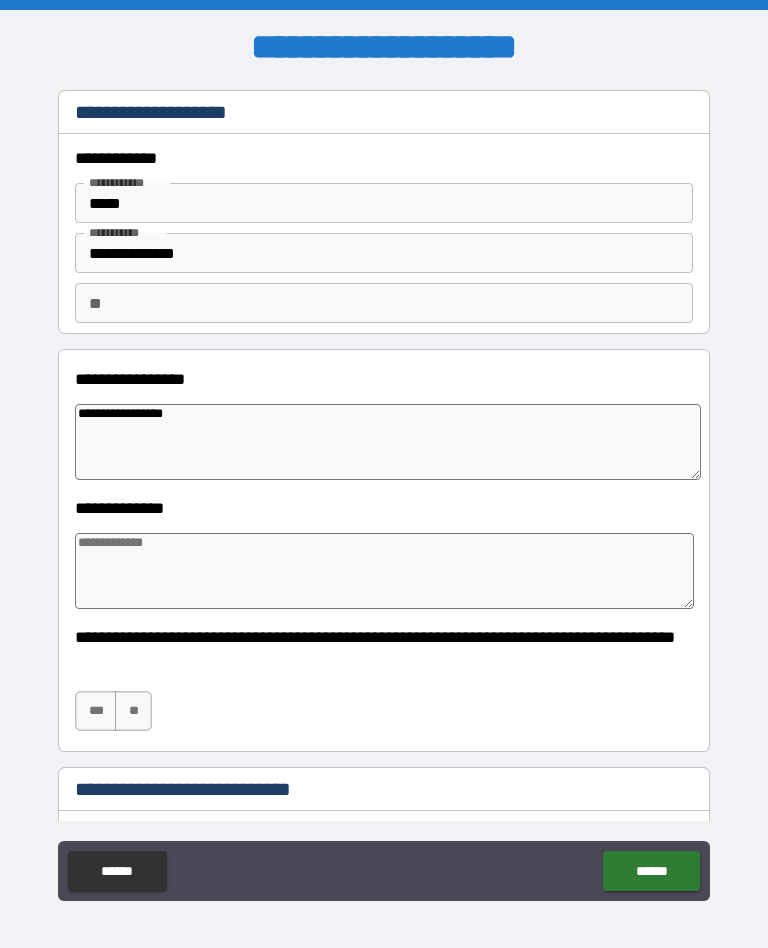 type on "**********" 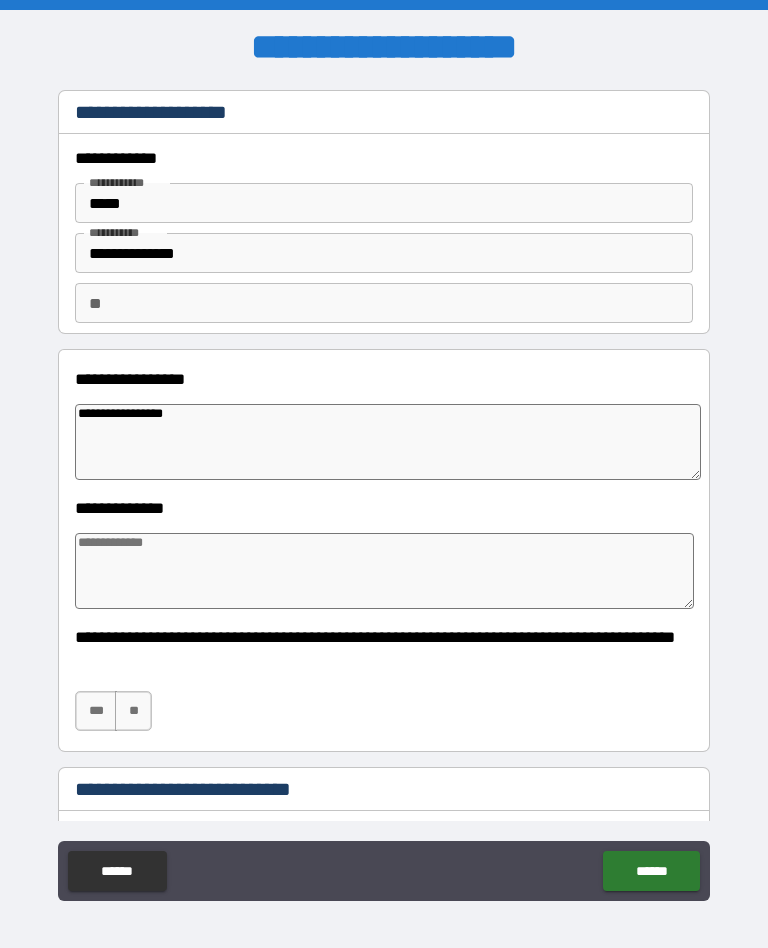 type on "*" 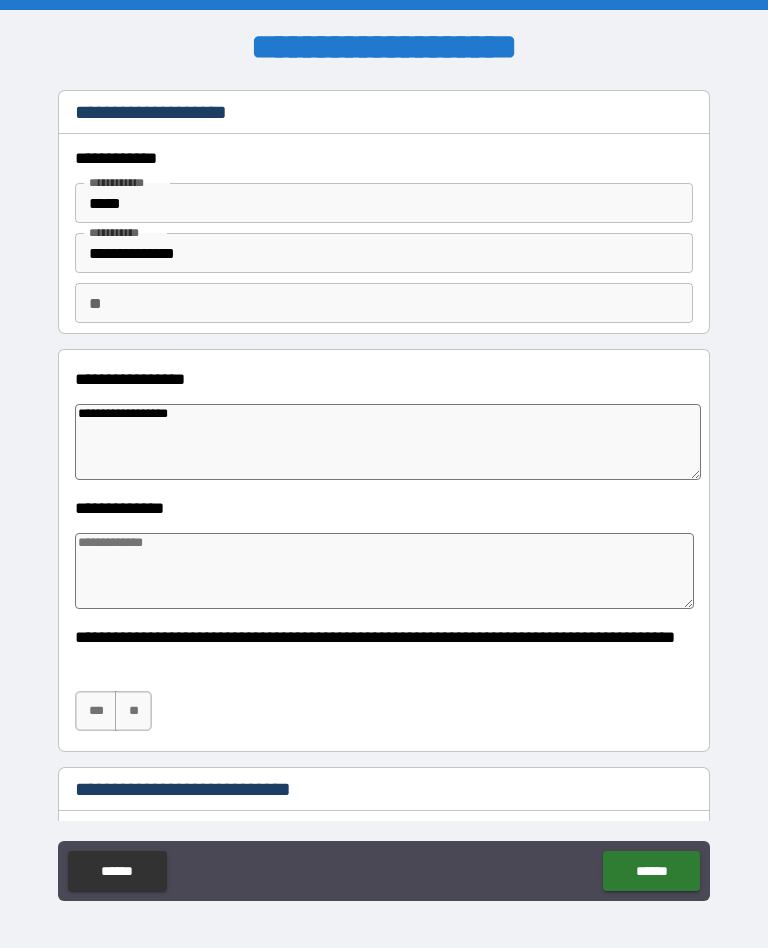 type on "*" 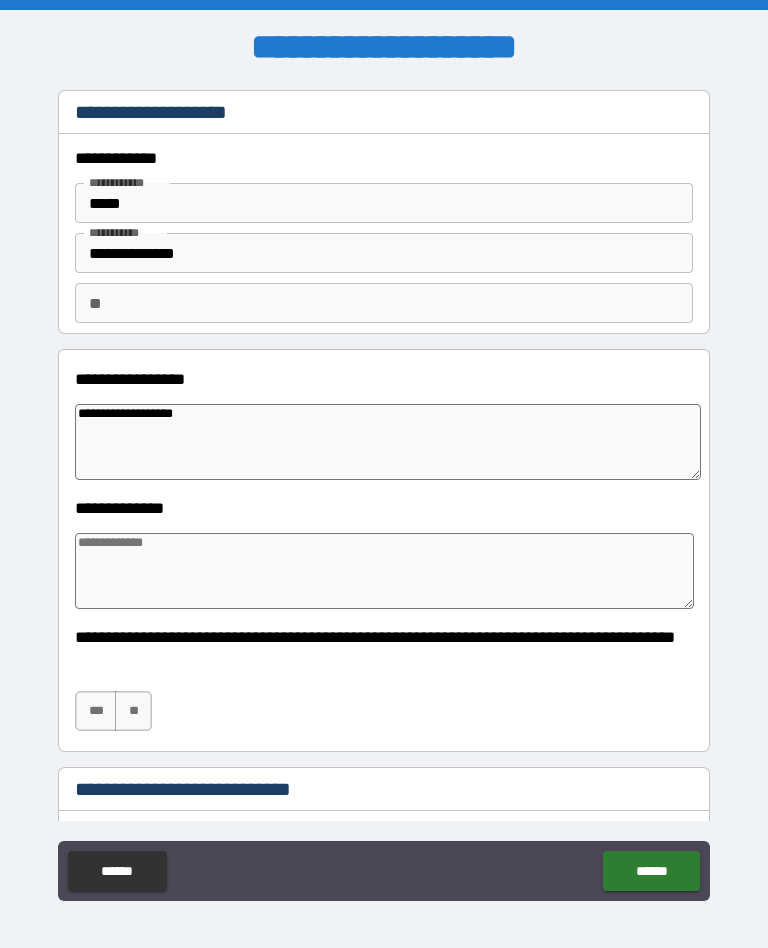 type on "*" 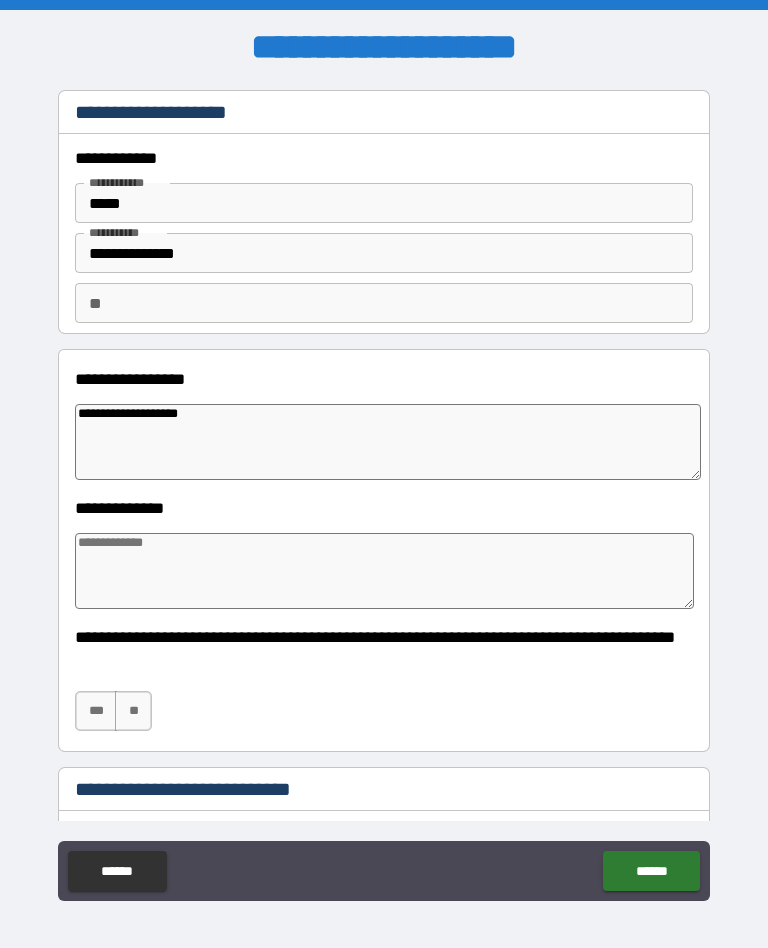 type on "*" 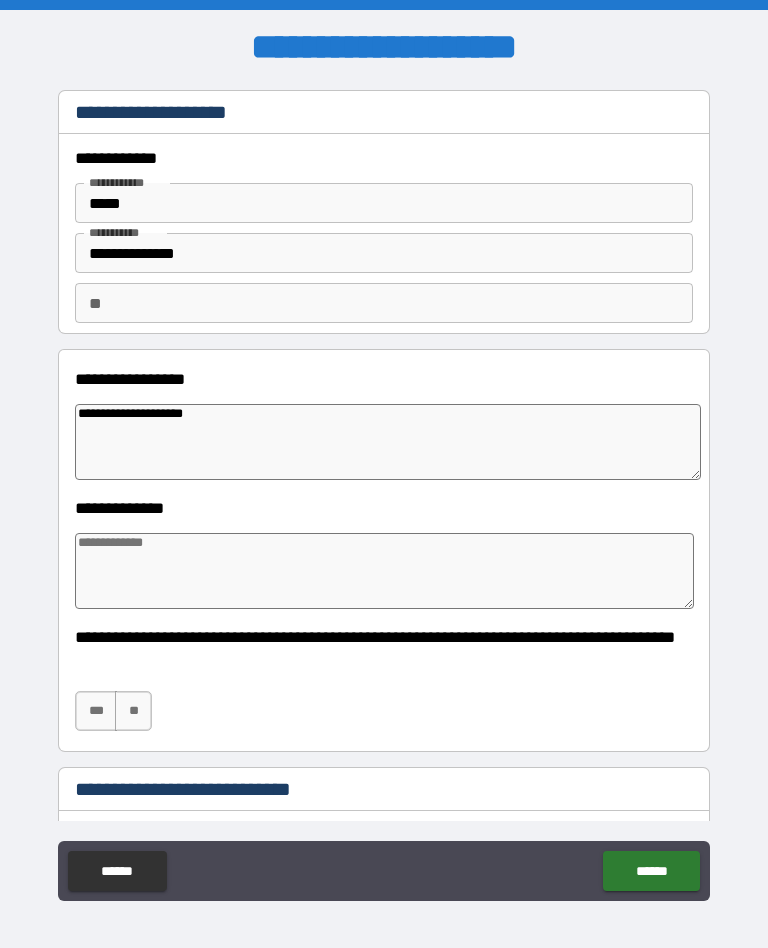 type on "*" 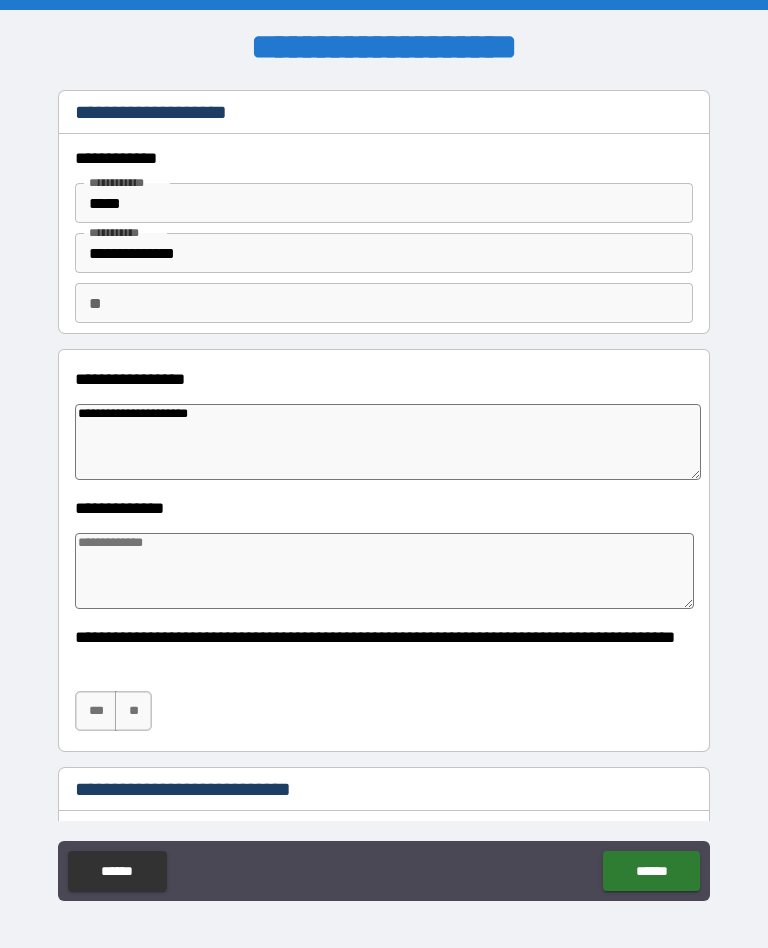 type on "*" 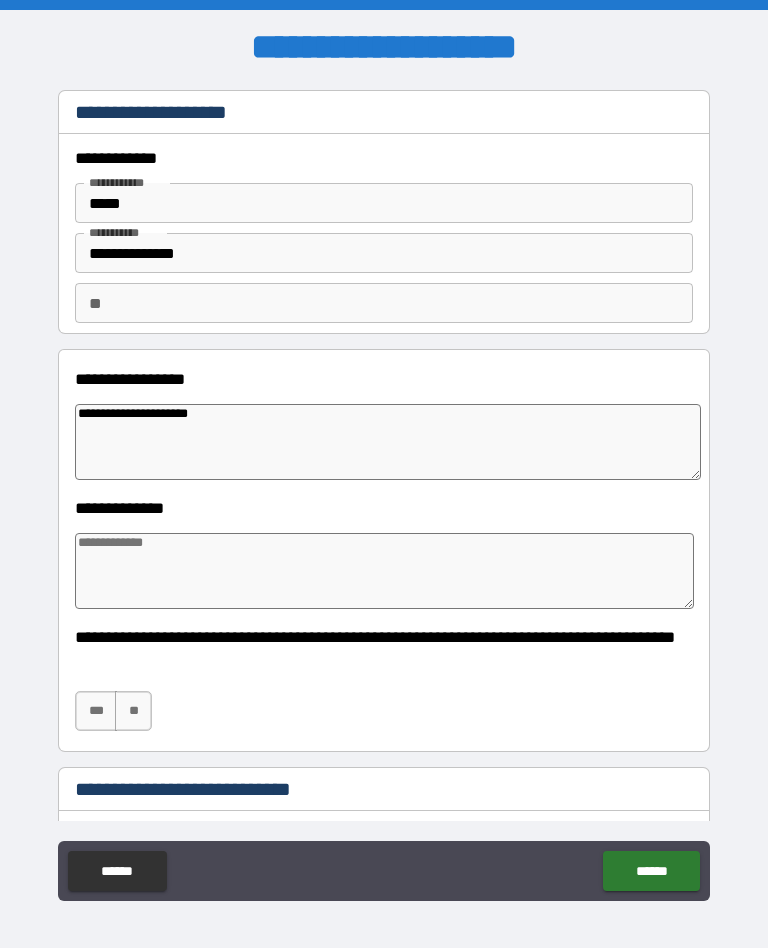 type on "**********" 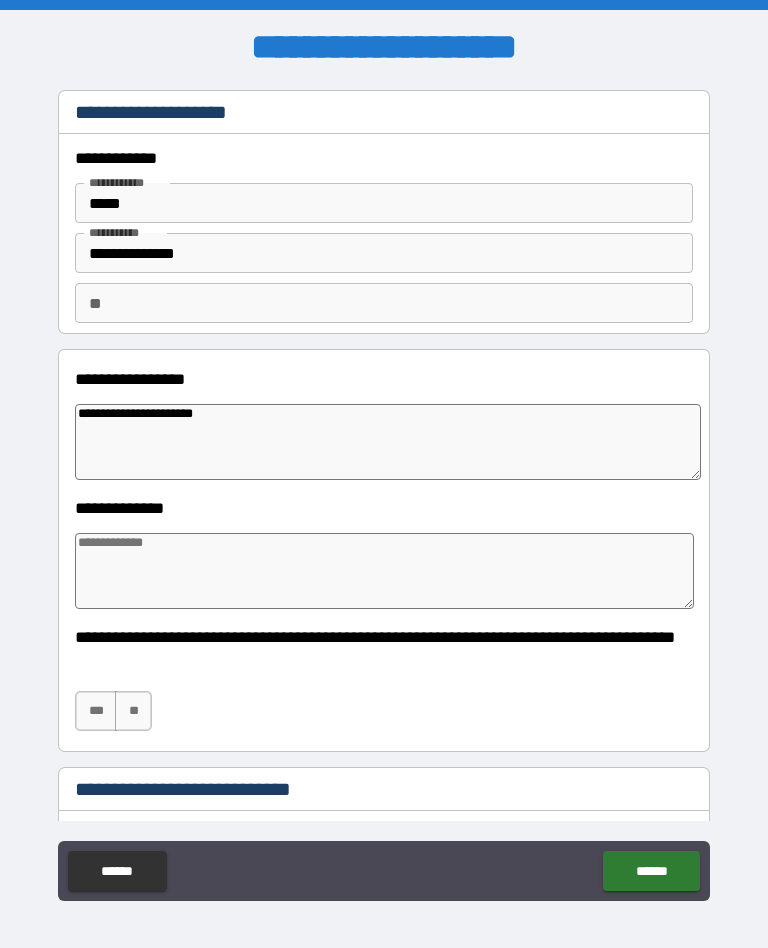 type on "*" 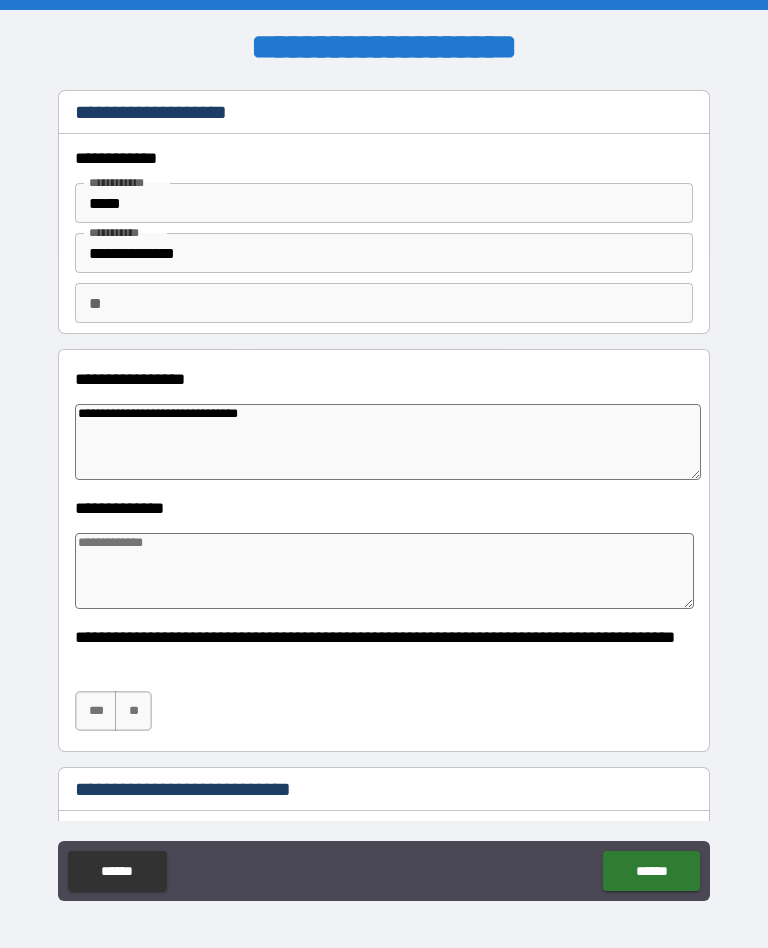 click at bounding box center (384, 571) 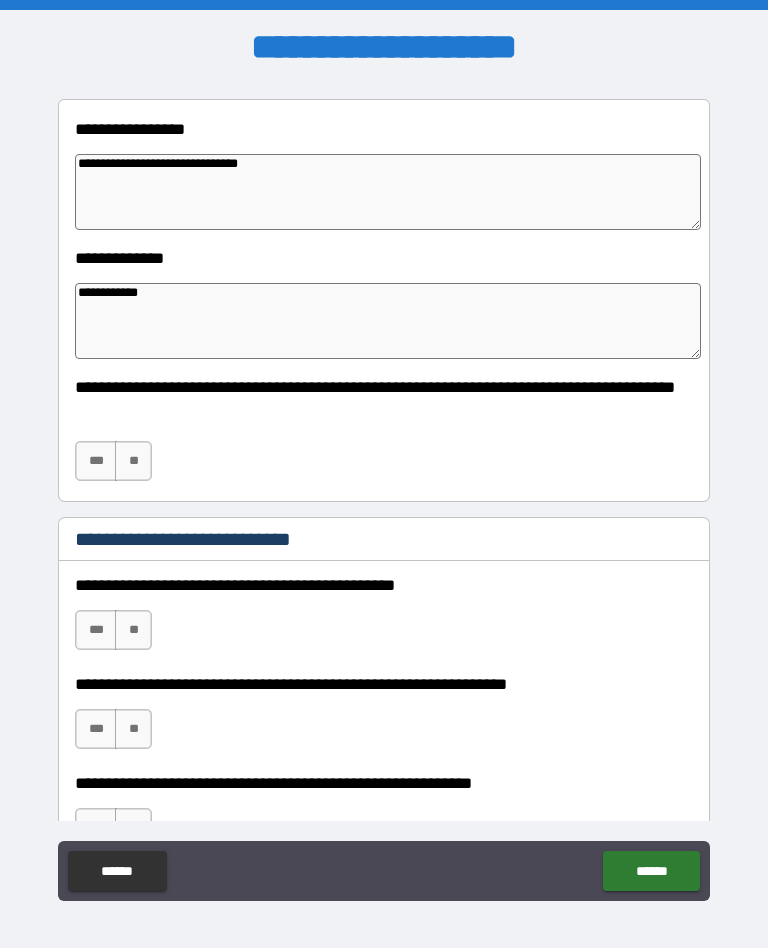 scroll, scrollTop: 256, scrollLeft: 0, axis: vertical 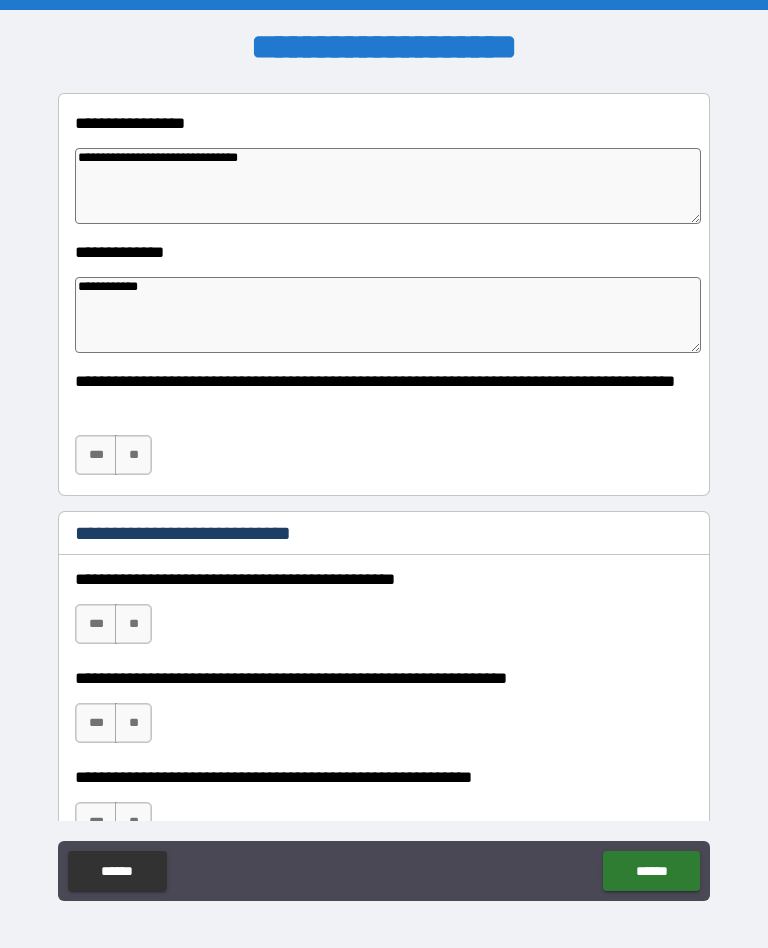 click on "**" at bounding box center [133, 455] 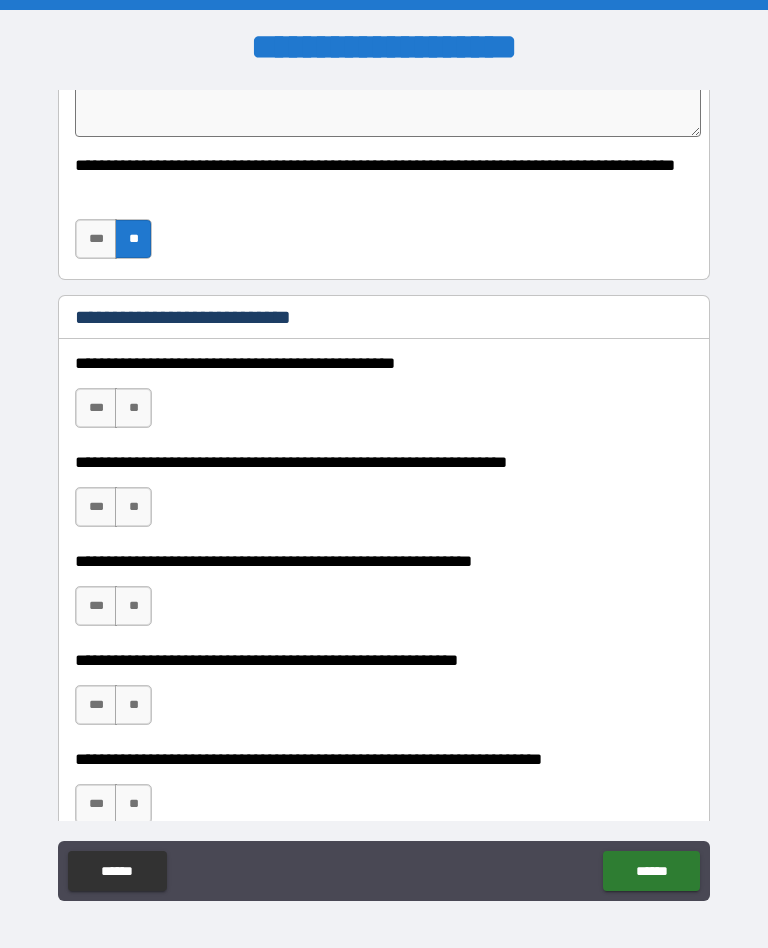 scroll, scrollTop: 473, scrollLeft: 0, axis: vertical 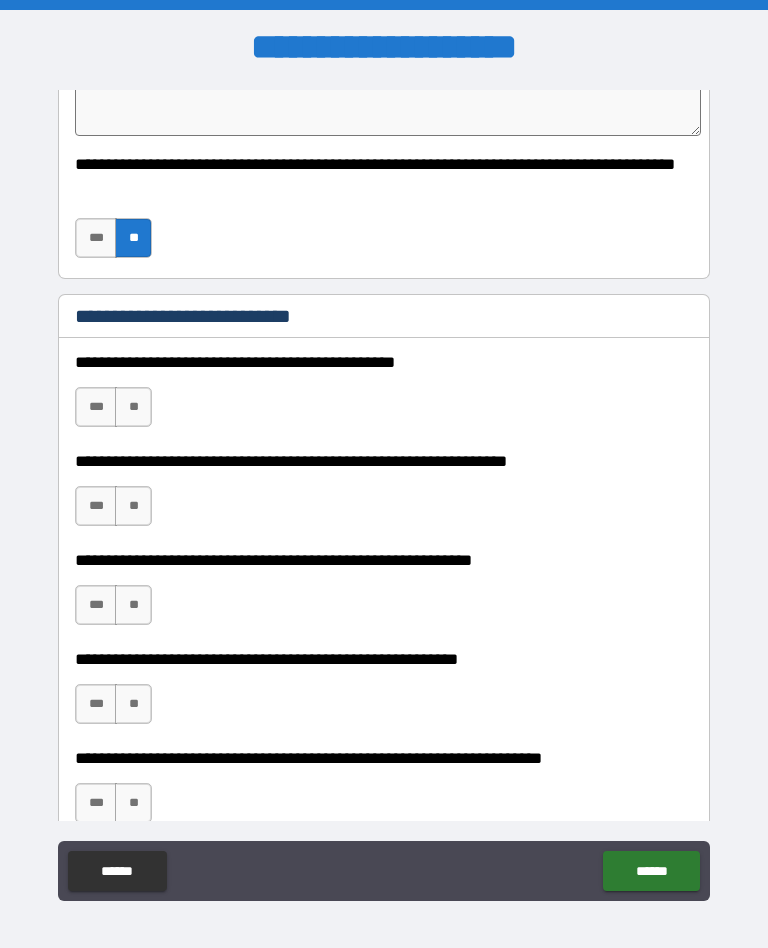 click on "**" at bounding box center [133, 407] 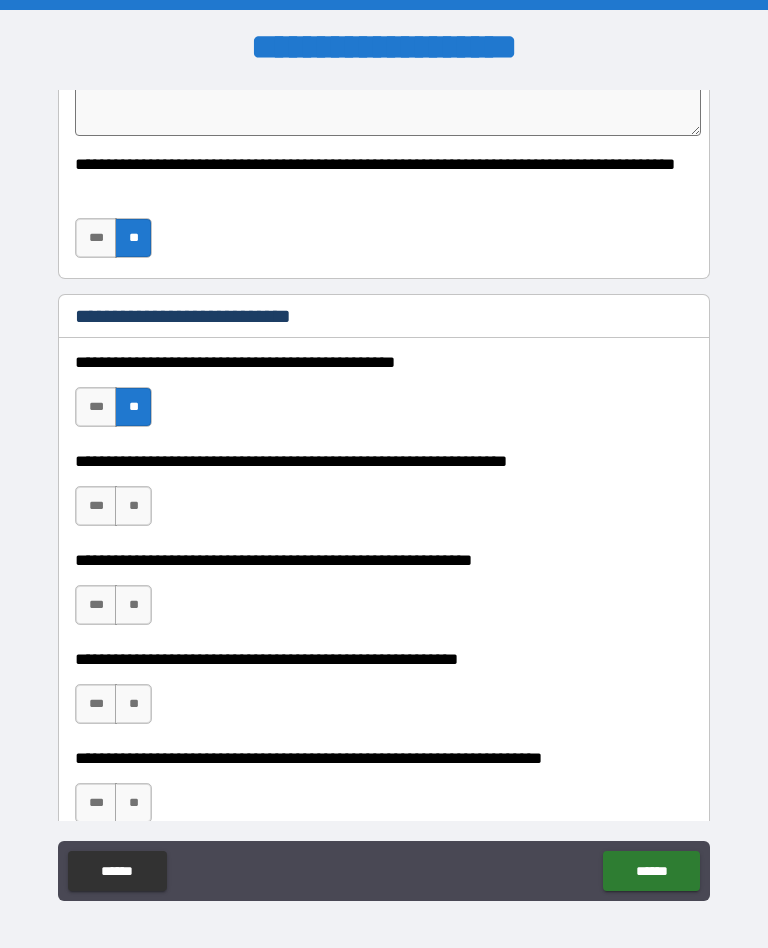 click on "**" at bounding box center [133, 506] 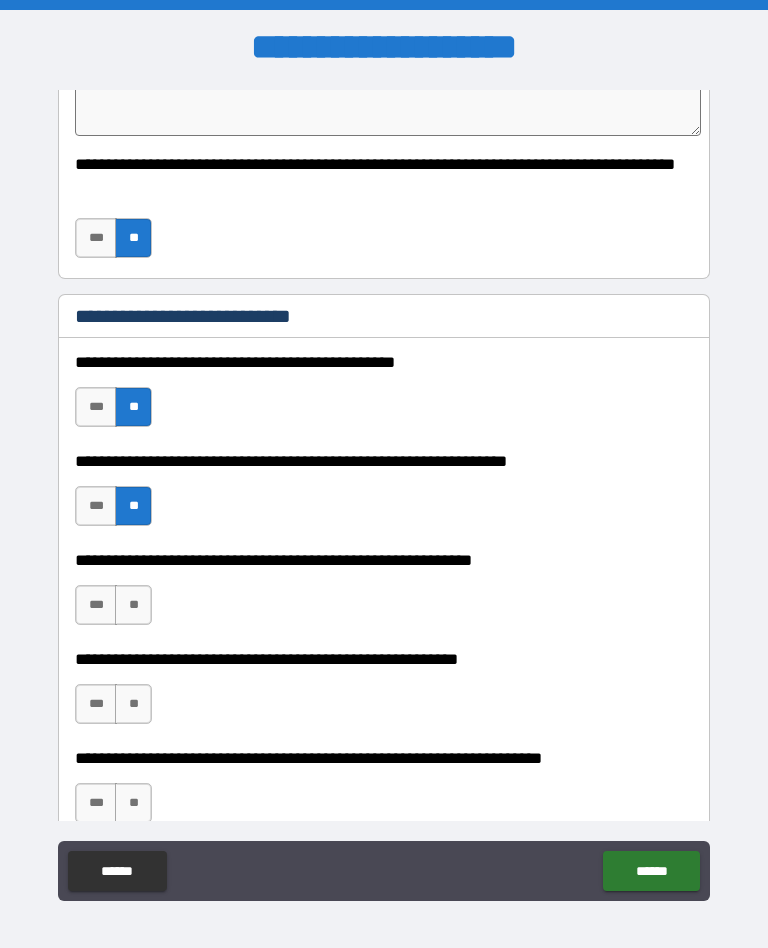 click on "**" at bounding box center (133, 605) 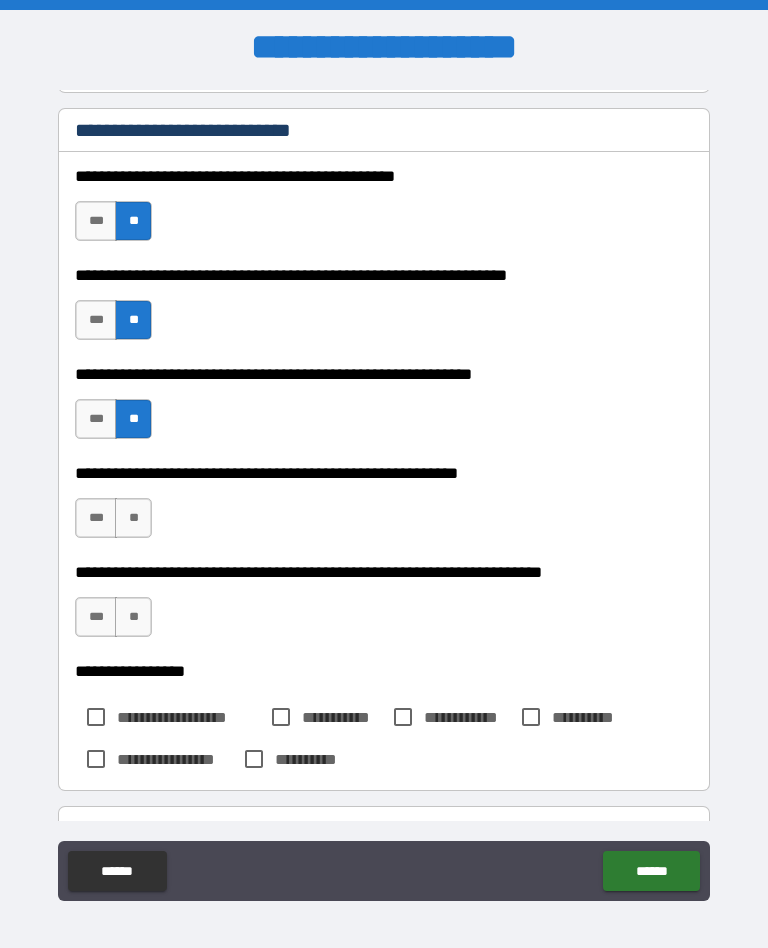 scroll, scrollTop: 665, scrollLeft: 0, axis: vertical 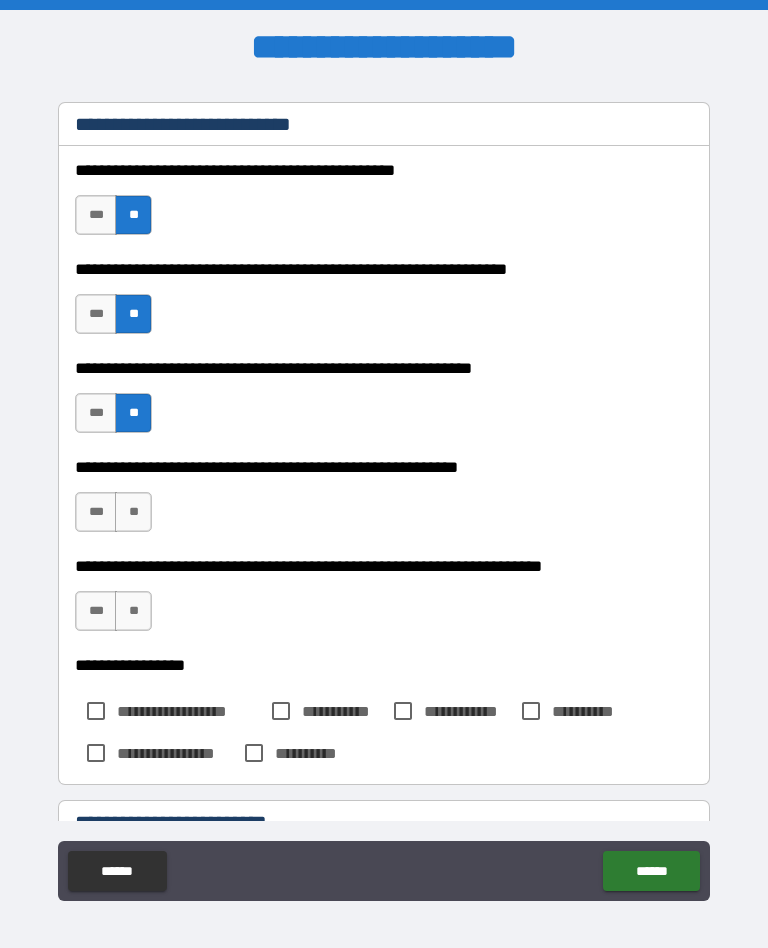 click on "**" at bounding box center [133, 512] 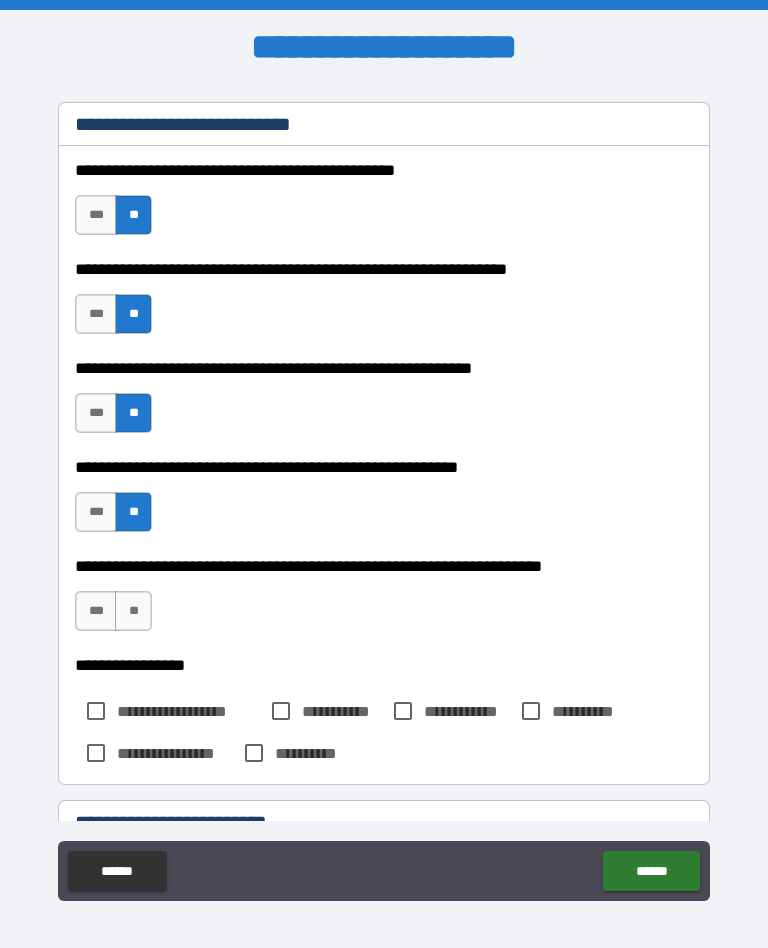 click on "**" at bounding box center [133, 611] 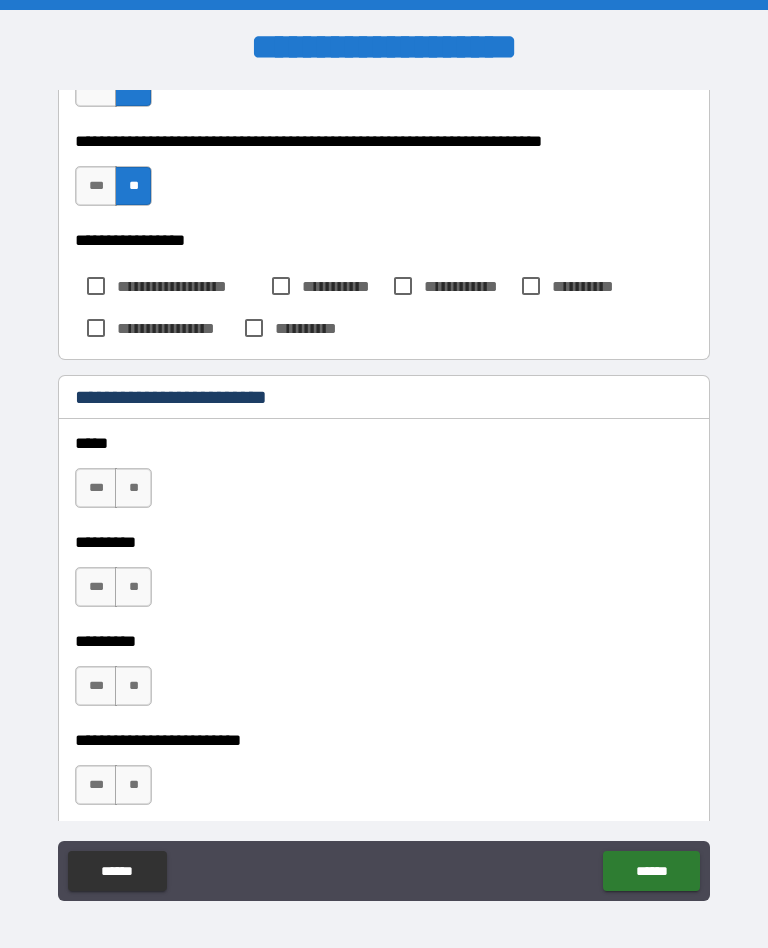 scroll, scrollTop: 1093, scrollLeft: 0, axis: vertical 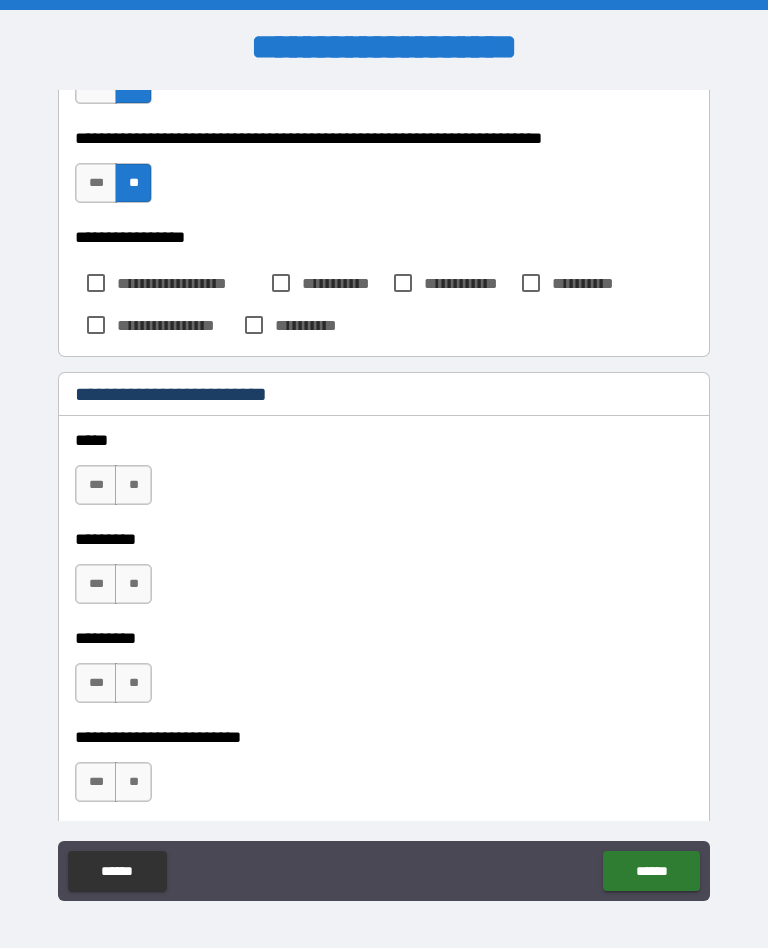 click on "***" at bounding box center [96, 485] 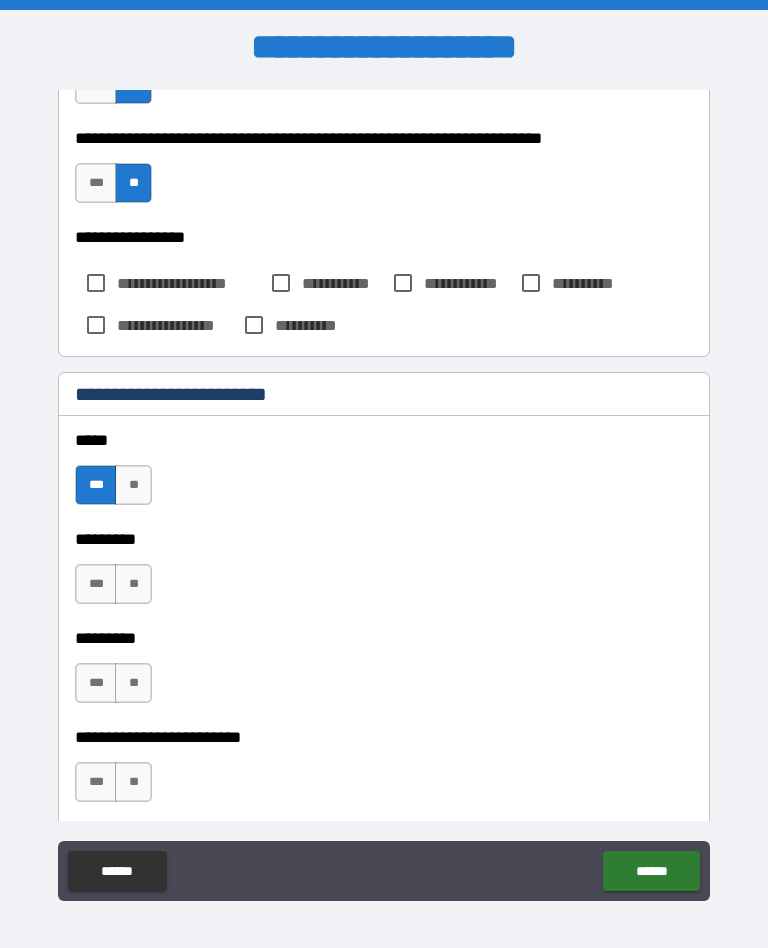 click on "***" at bounding box center (96, 584) 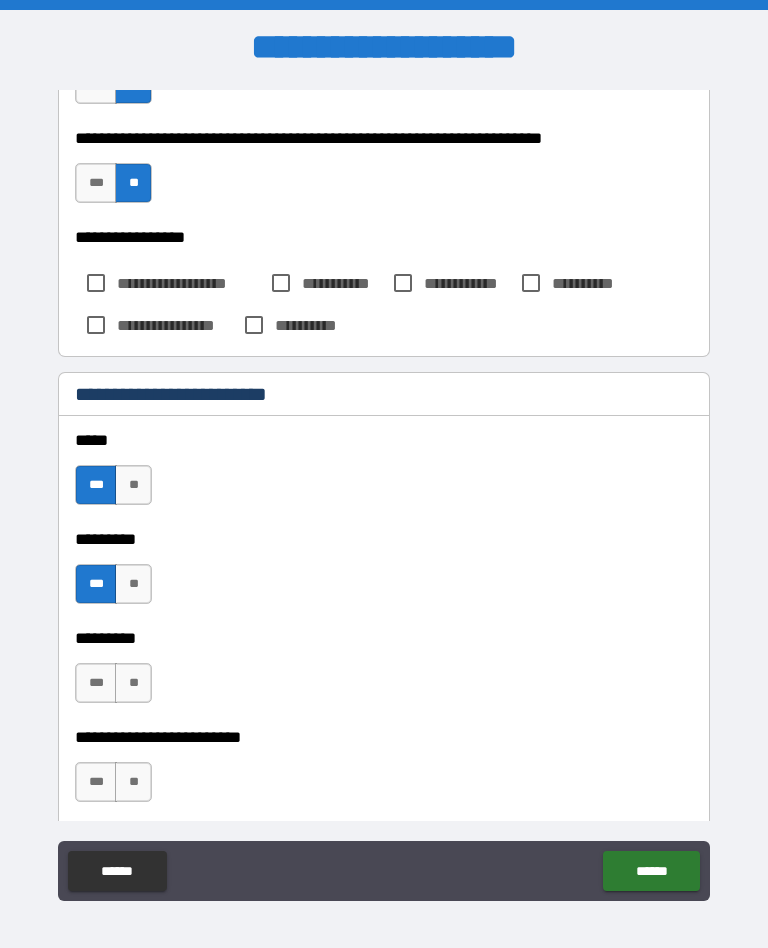 click on "***" at bounding box center (96, 683) 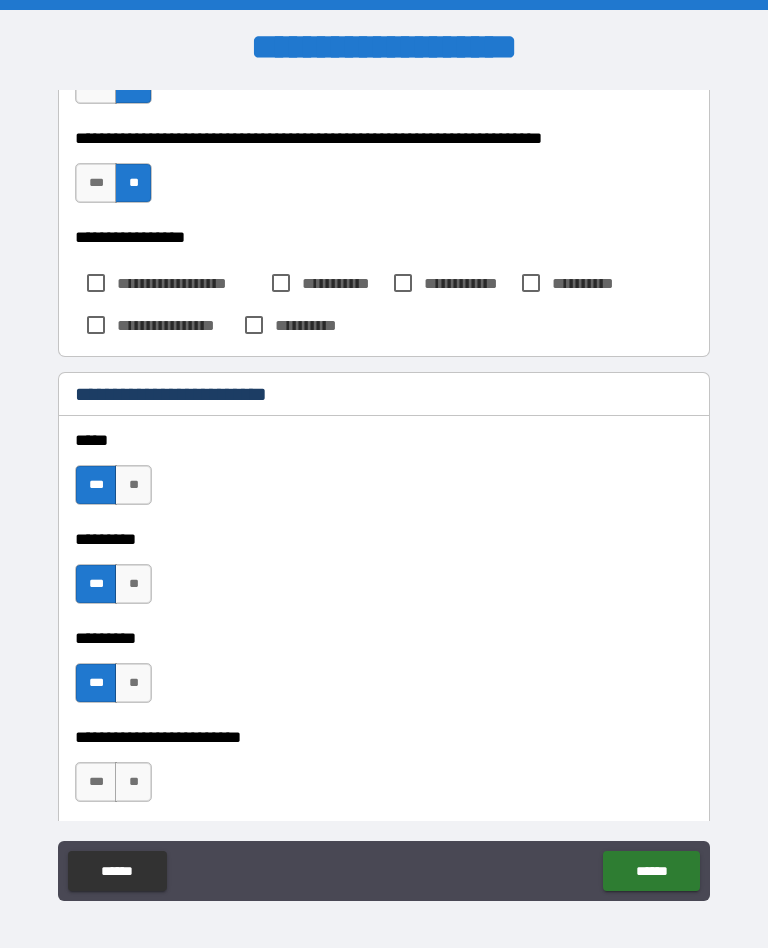click on "***" at bounding box center [96, 782] 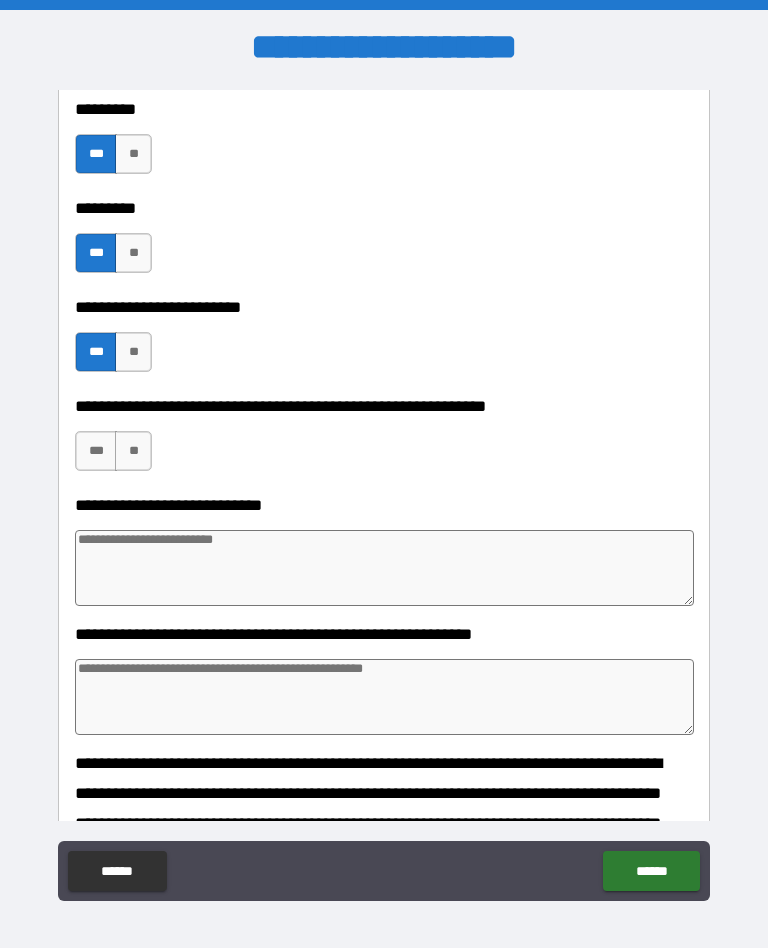 scroll, scrollTop: 1524, scrollLeft: 0, axis: vertical 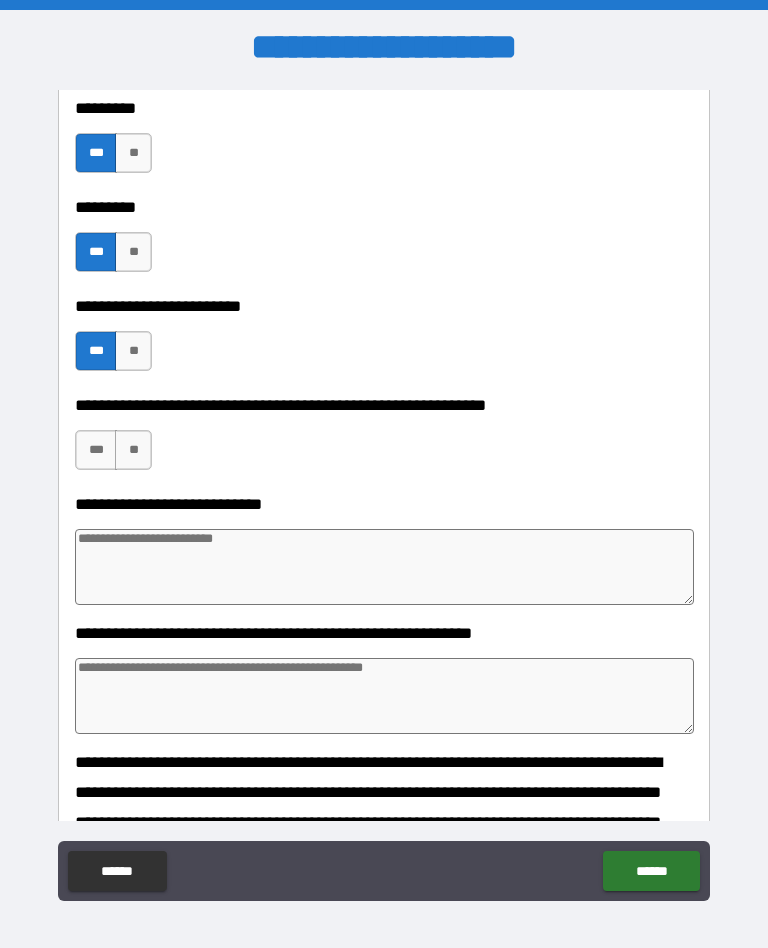 click on "***" at bounding box center [96, 450] 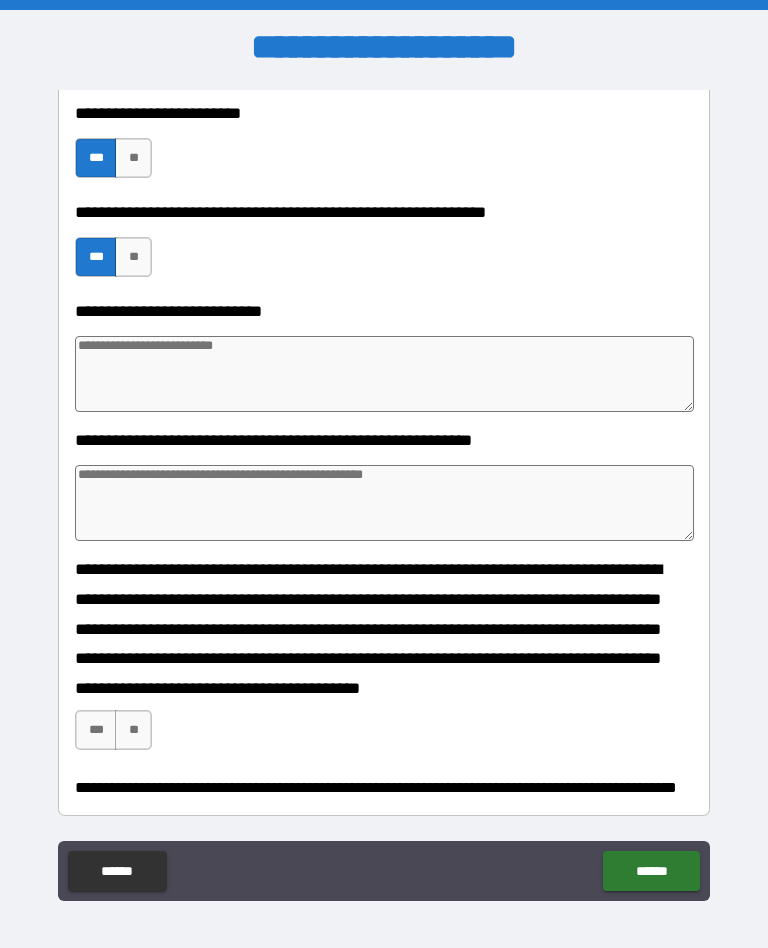 scroll, scrollTop: 1738, scrollLeft: 0, axis: vertical 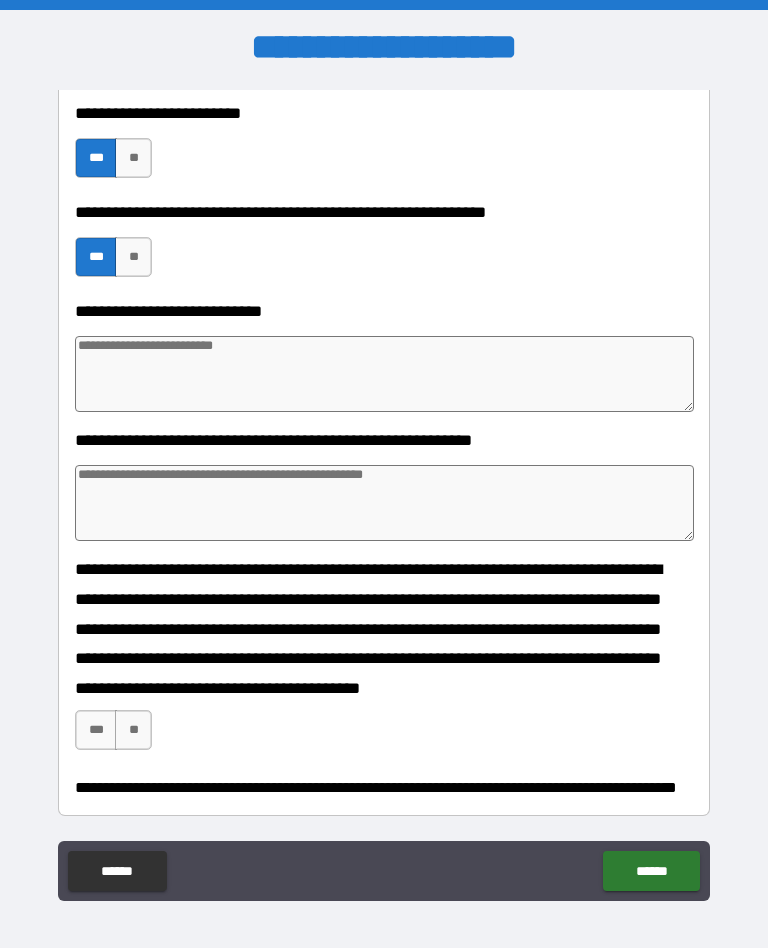 click on "***" at bounding box center (96, 730) 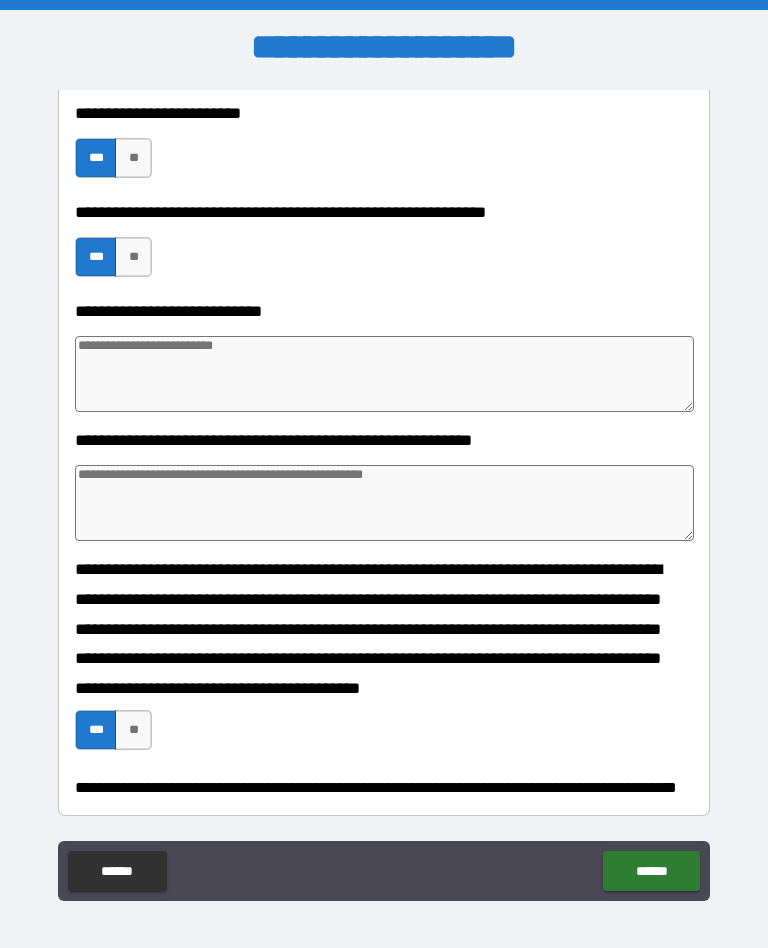 click on "******" at bounding box center (651, 871) 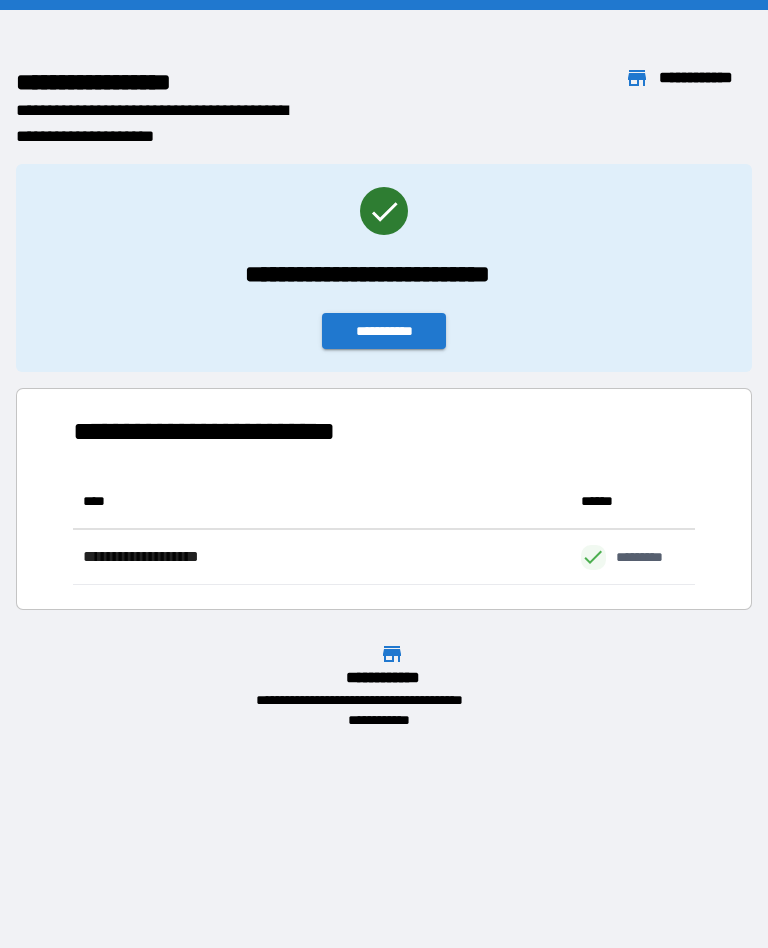 scroll, scrollTop: 111, scrollLeft: 622, axis: both 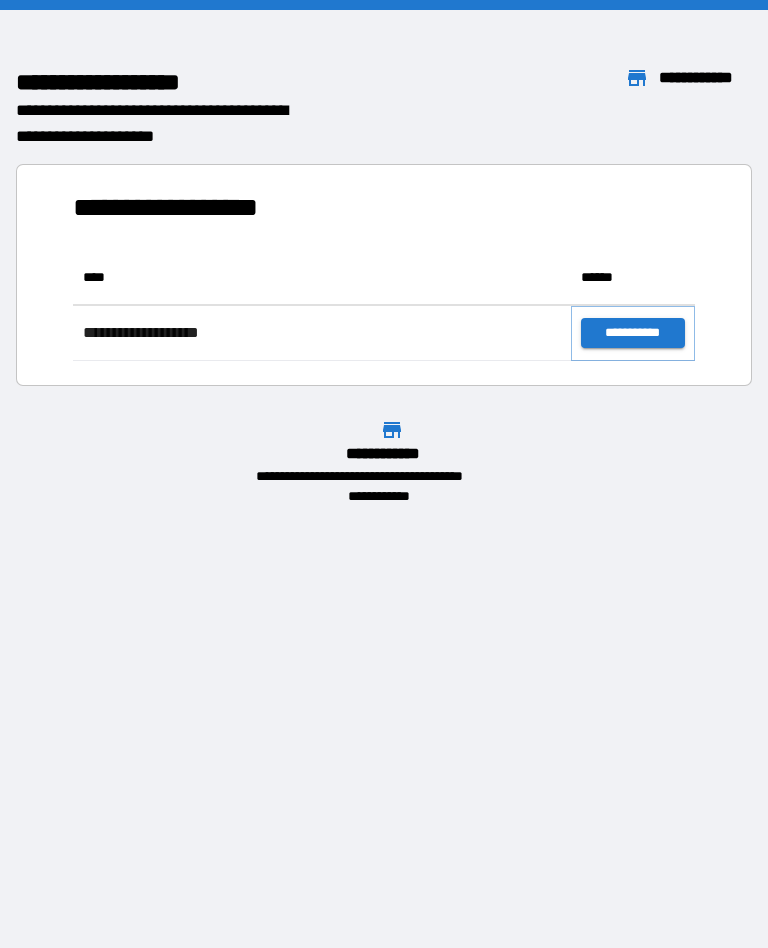 click on "**********" at bounding box center [633, 333] 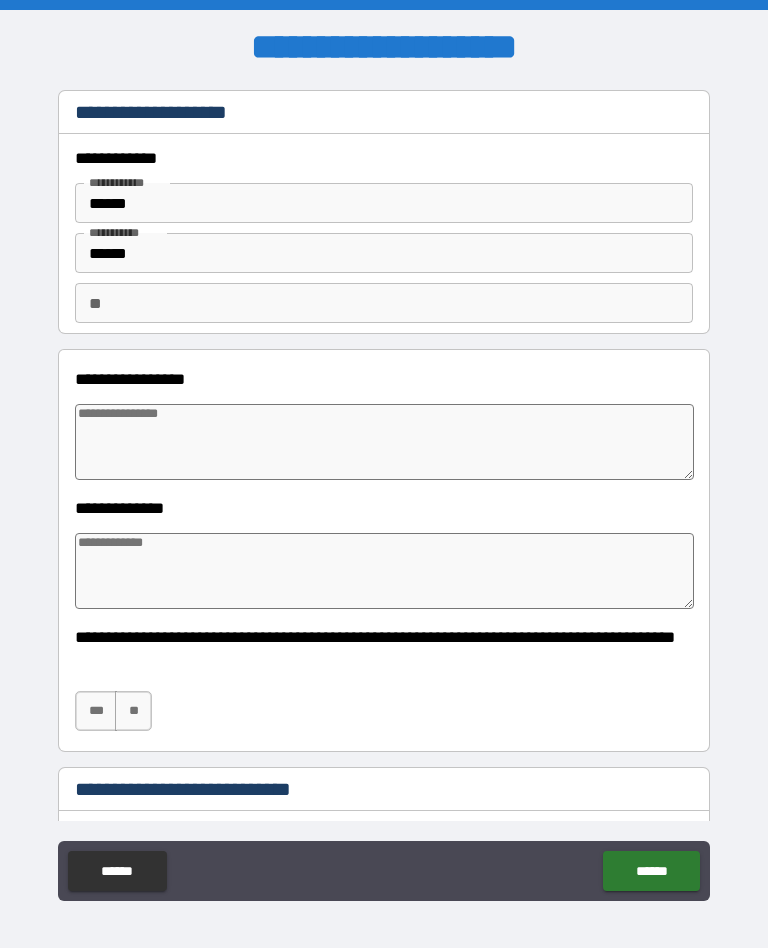 type on "*" 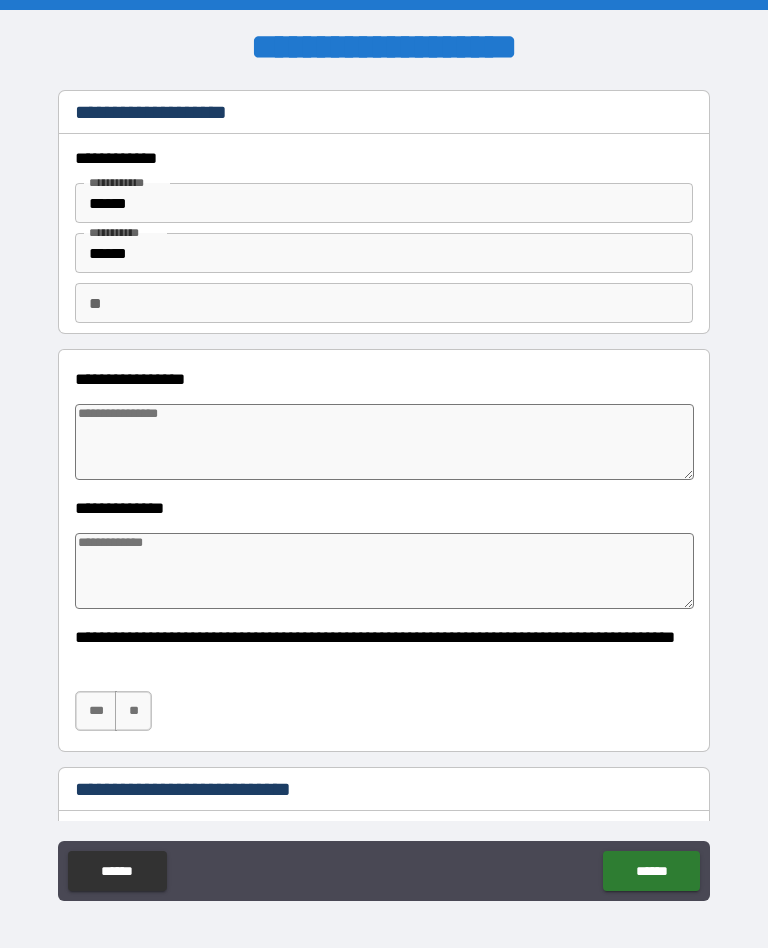 type on "*" 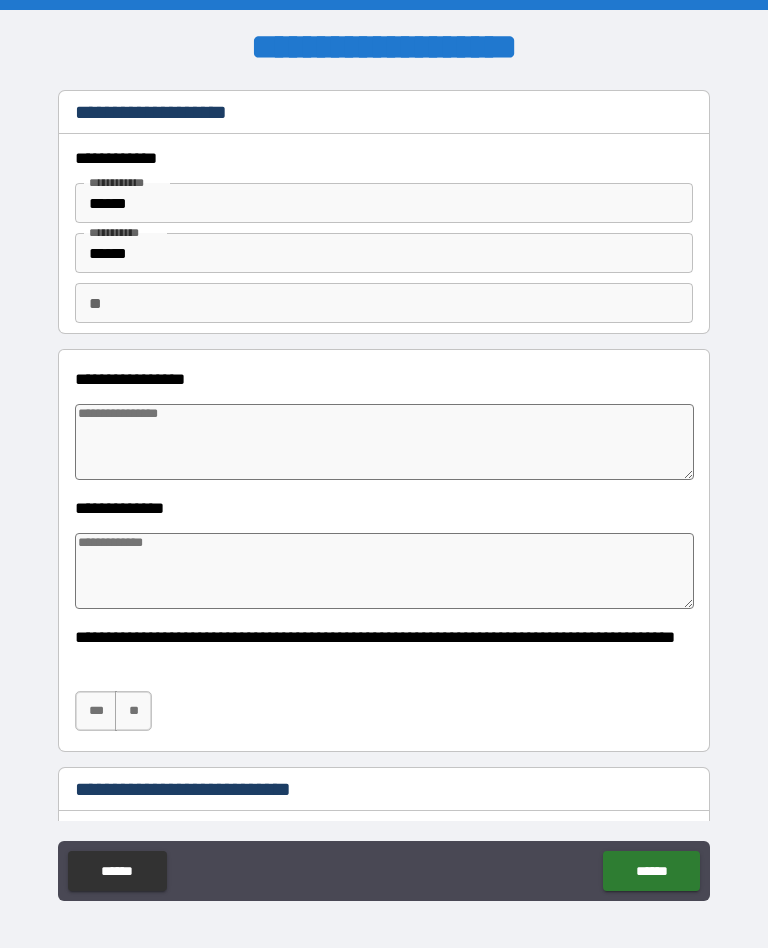 type on "*" 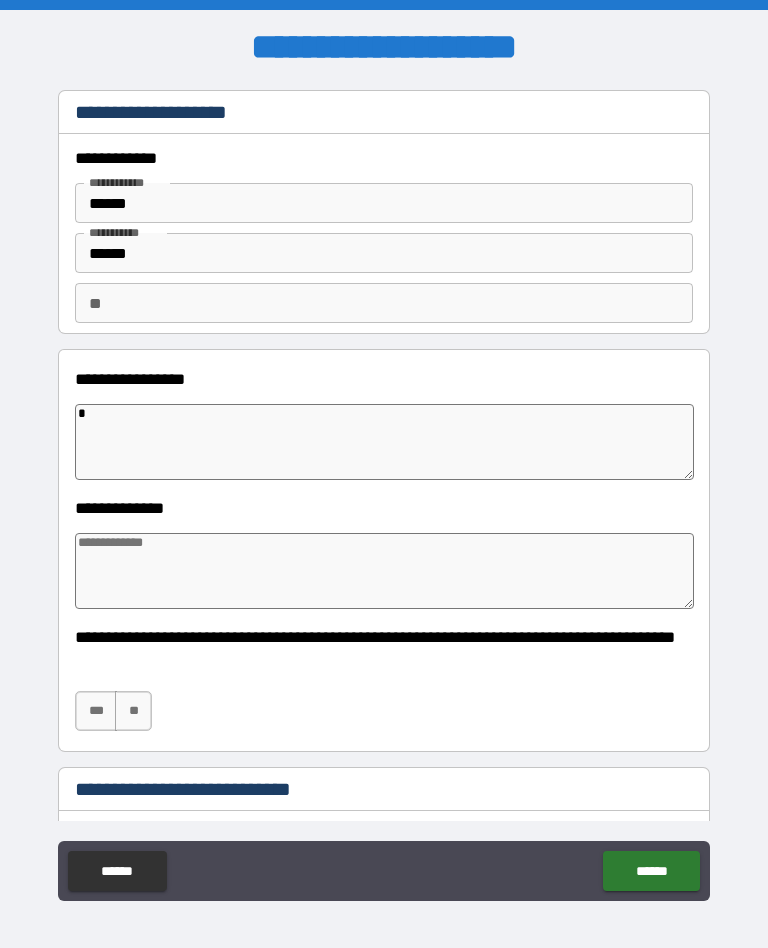 type on "*" 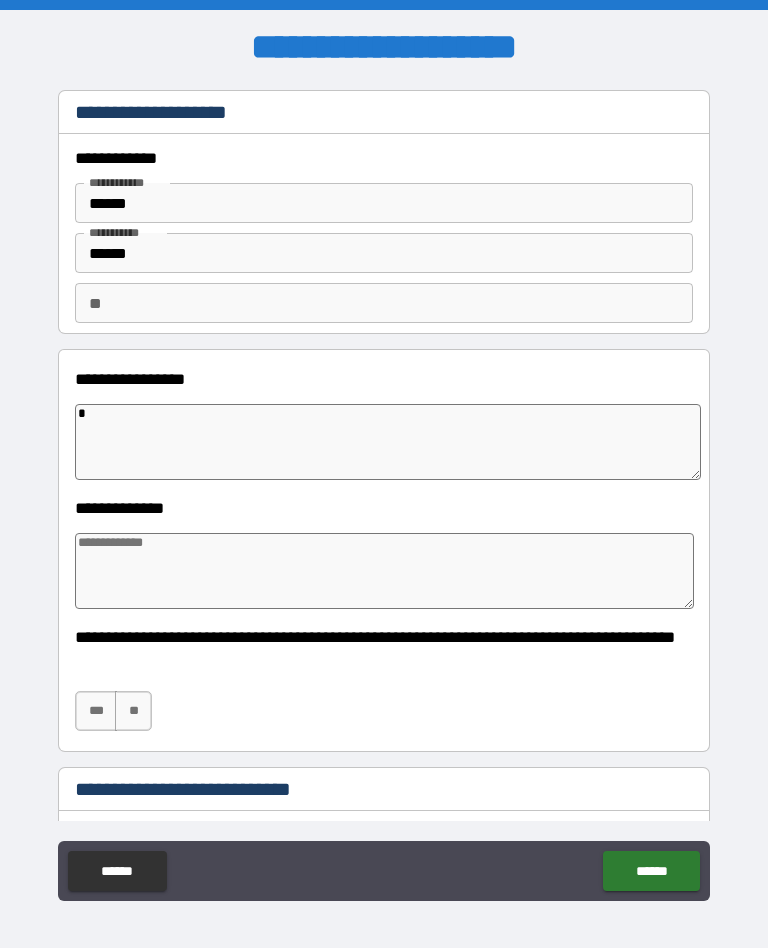 type on "*" 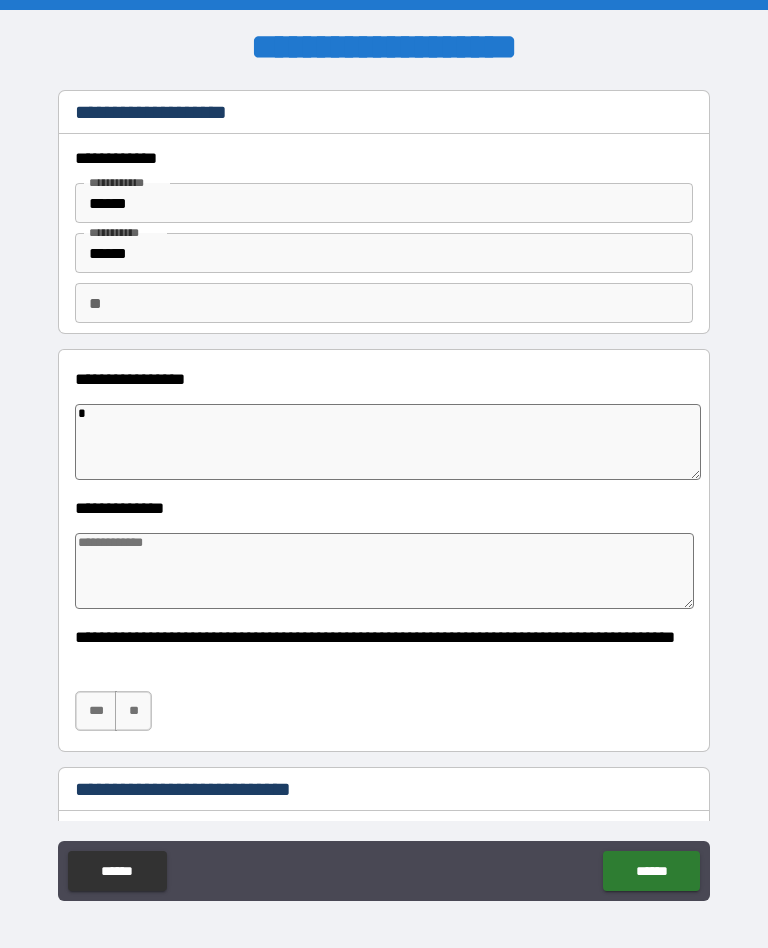 type on "*" 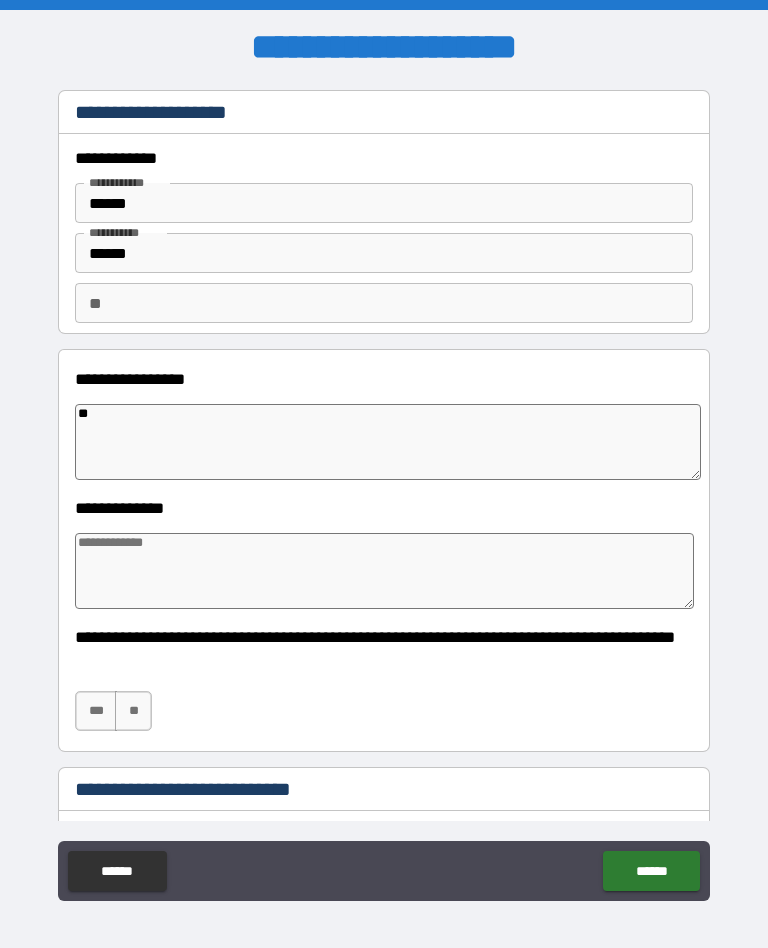 type on "*" 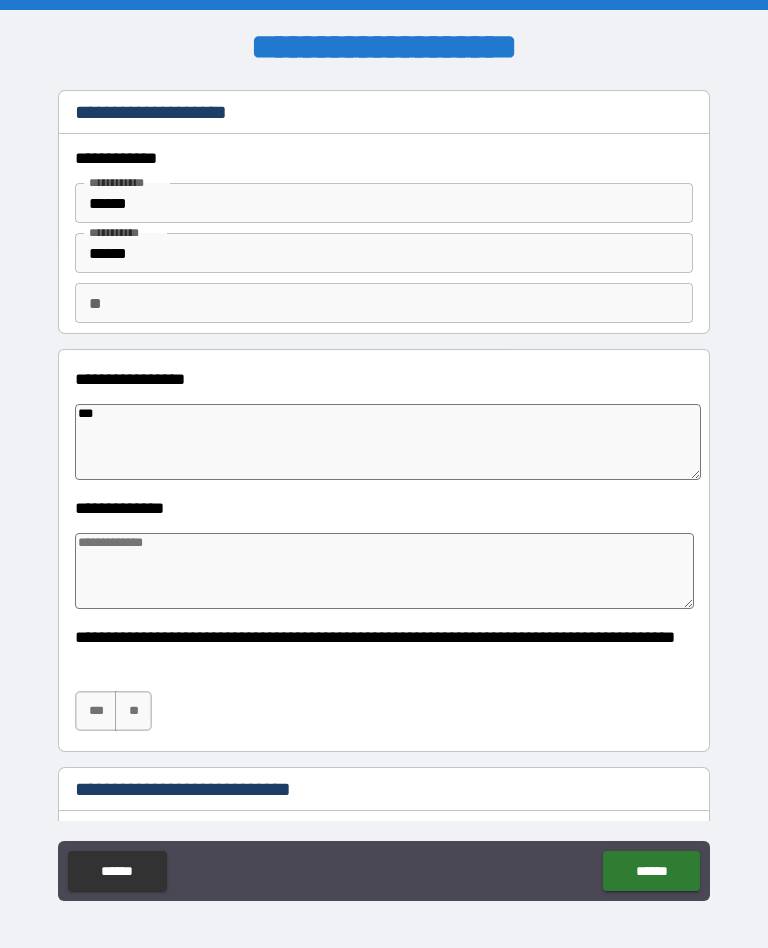 type on "*" 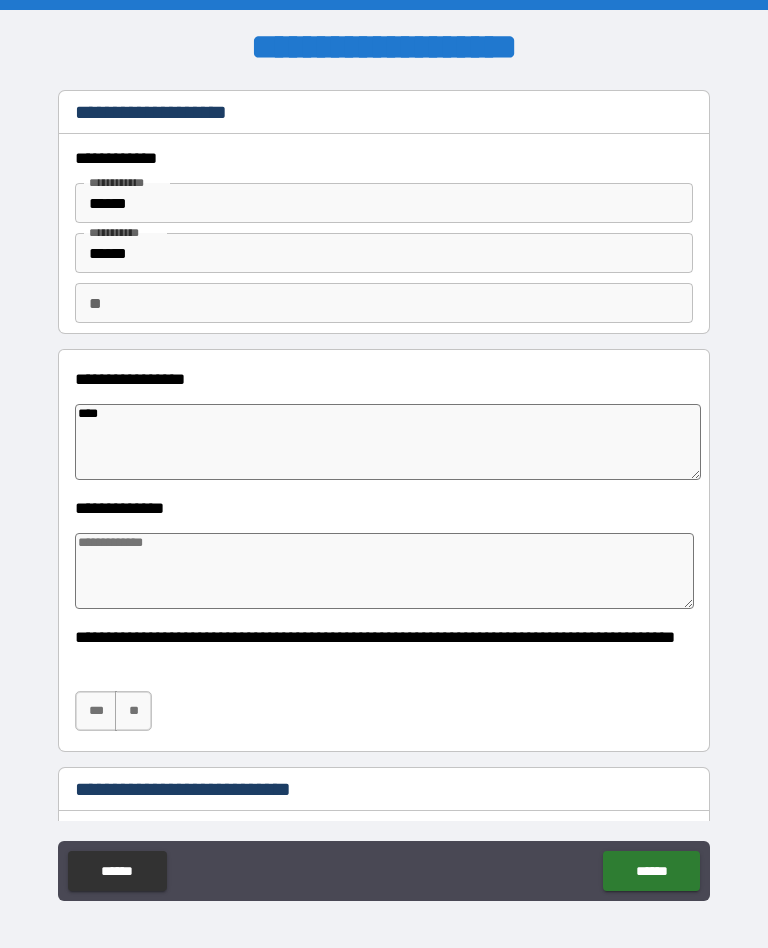 type on "*" 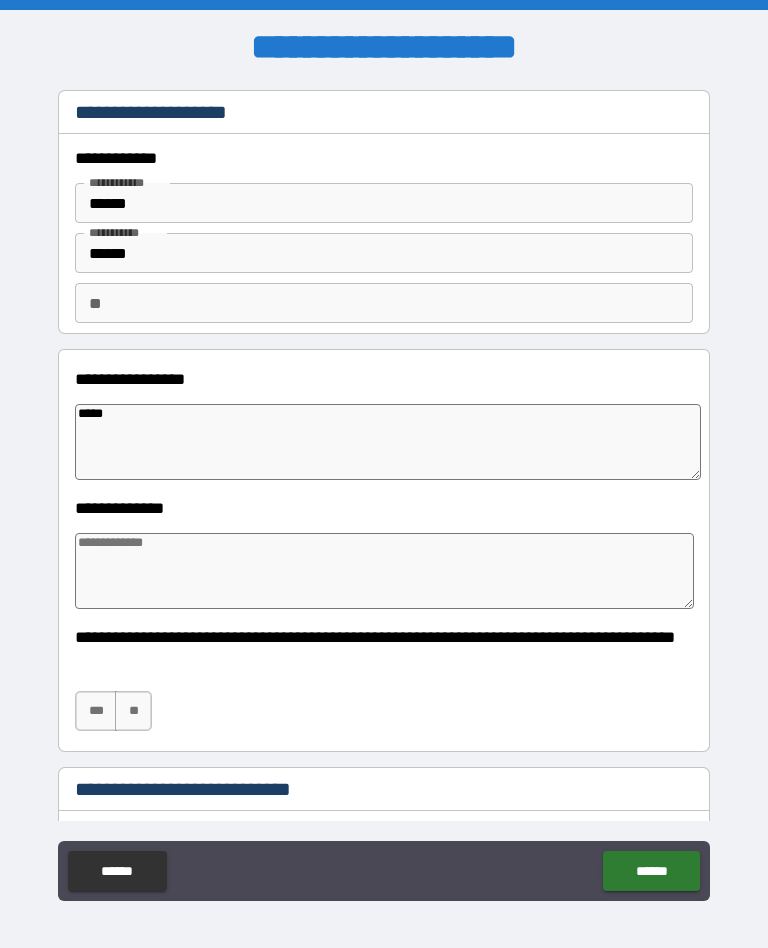 type on "*" 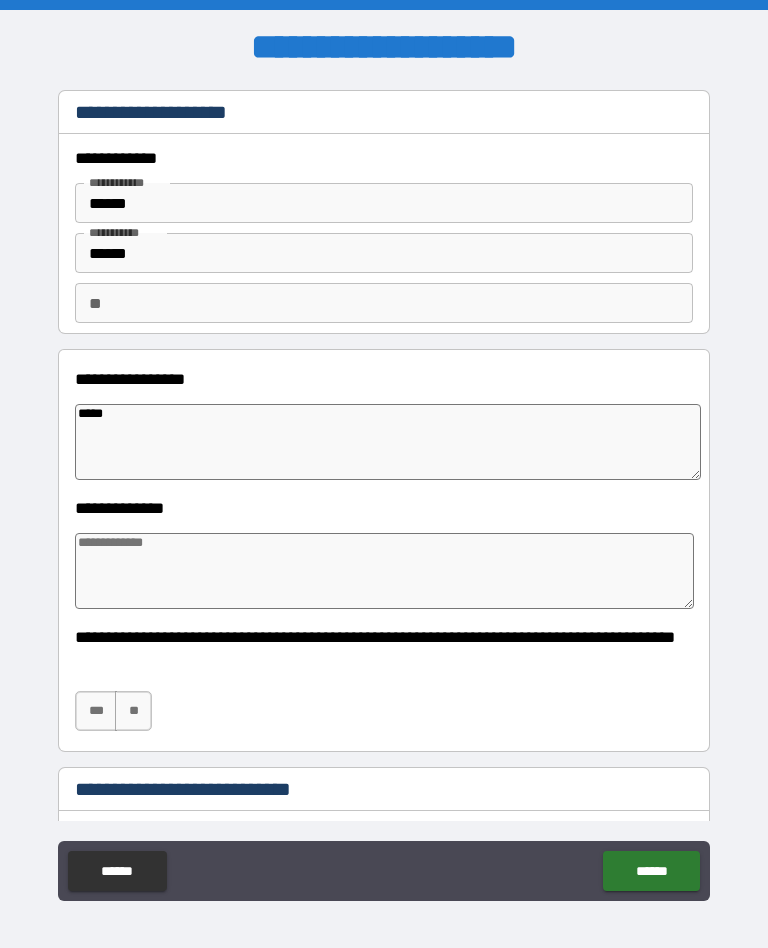 type on "******" 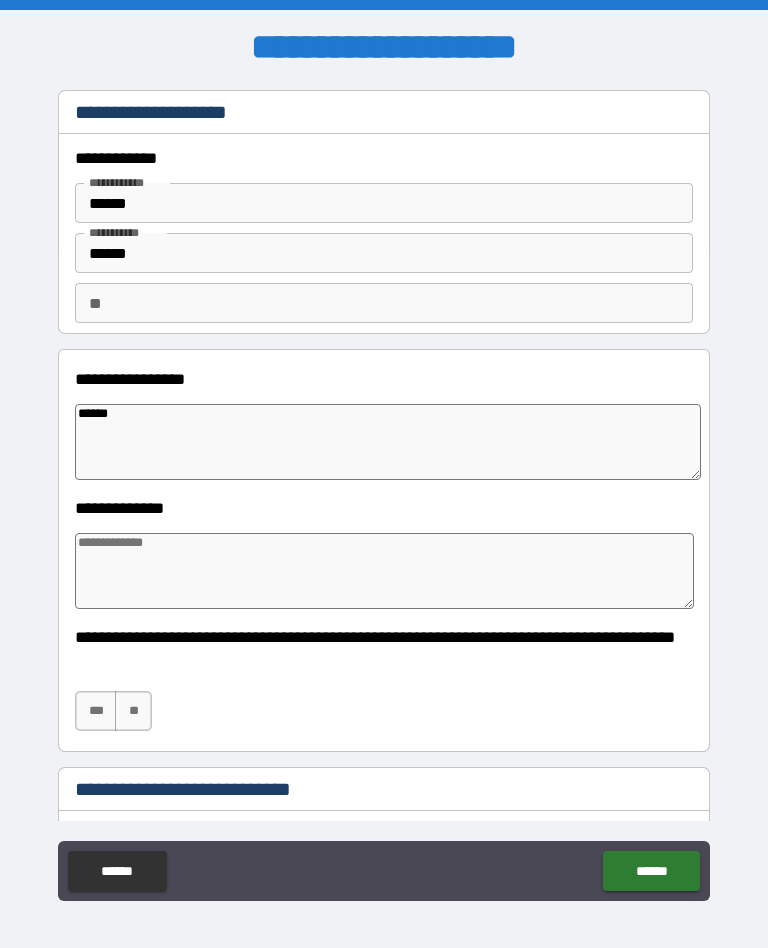 type on "*" 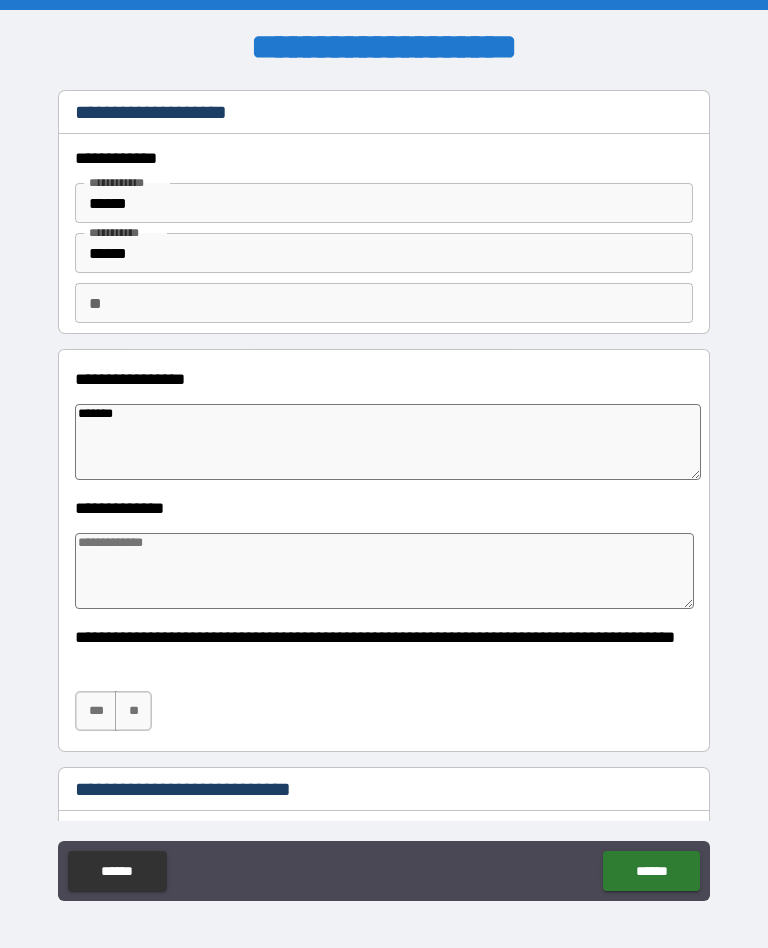 type on "*" 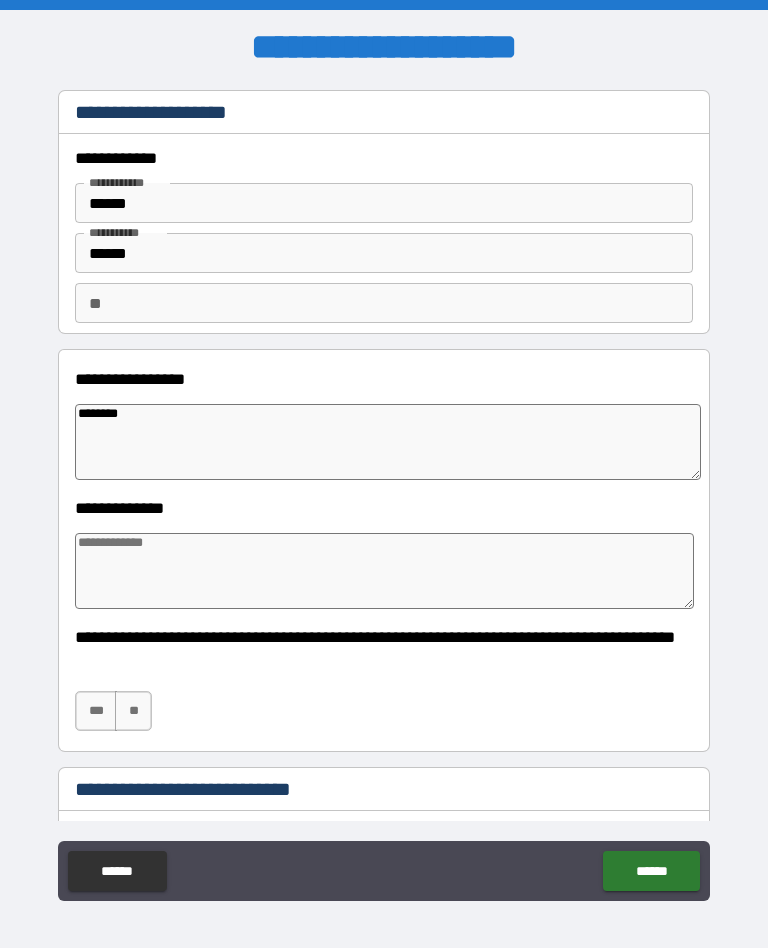 type on "*********" 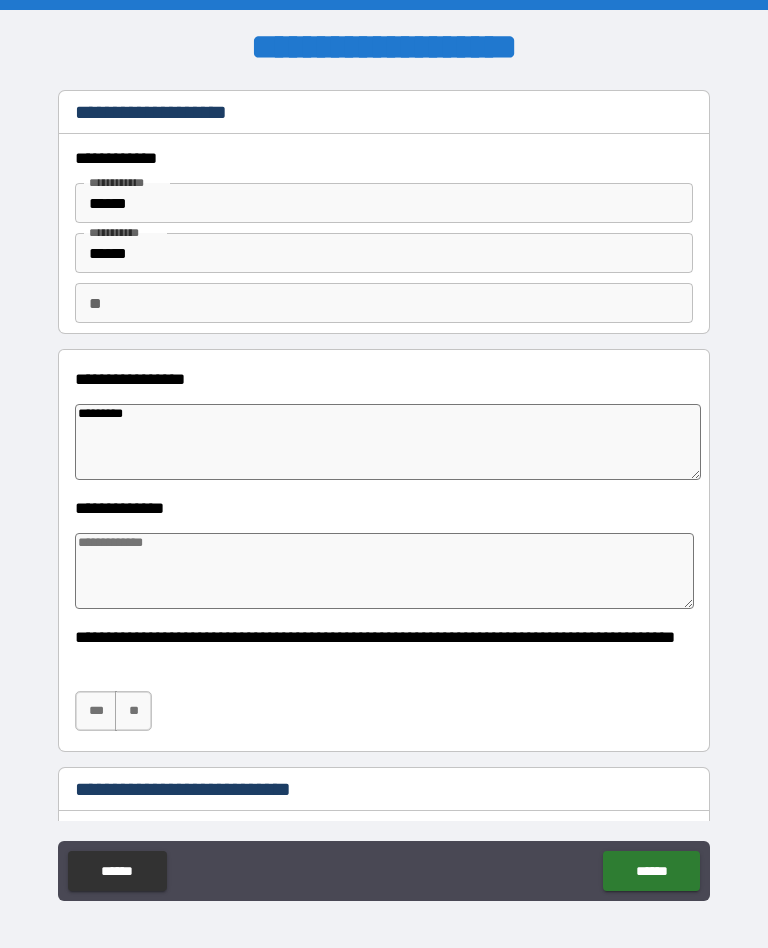 type on "*" 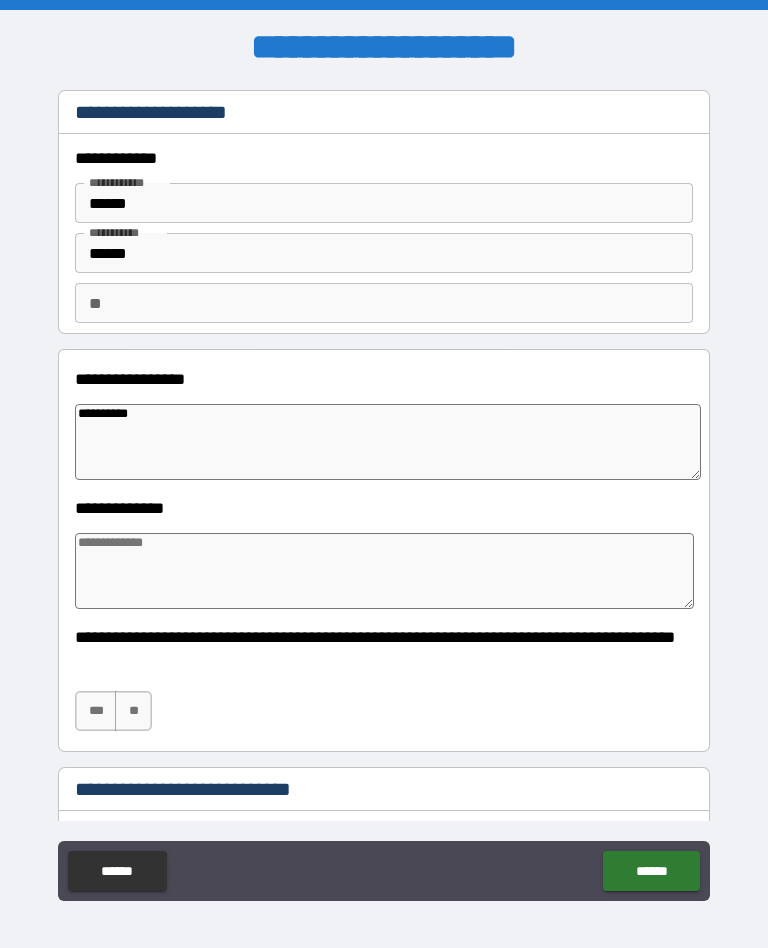 type on "*" 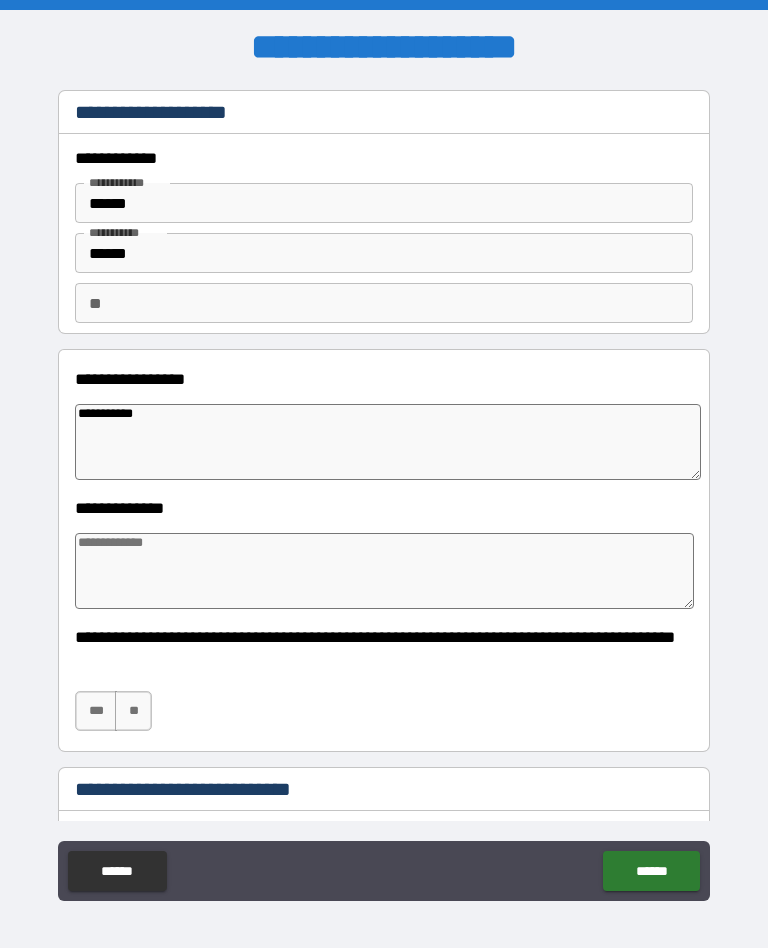 type on "*" 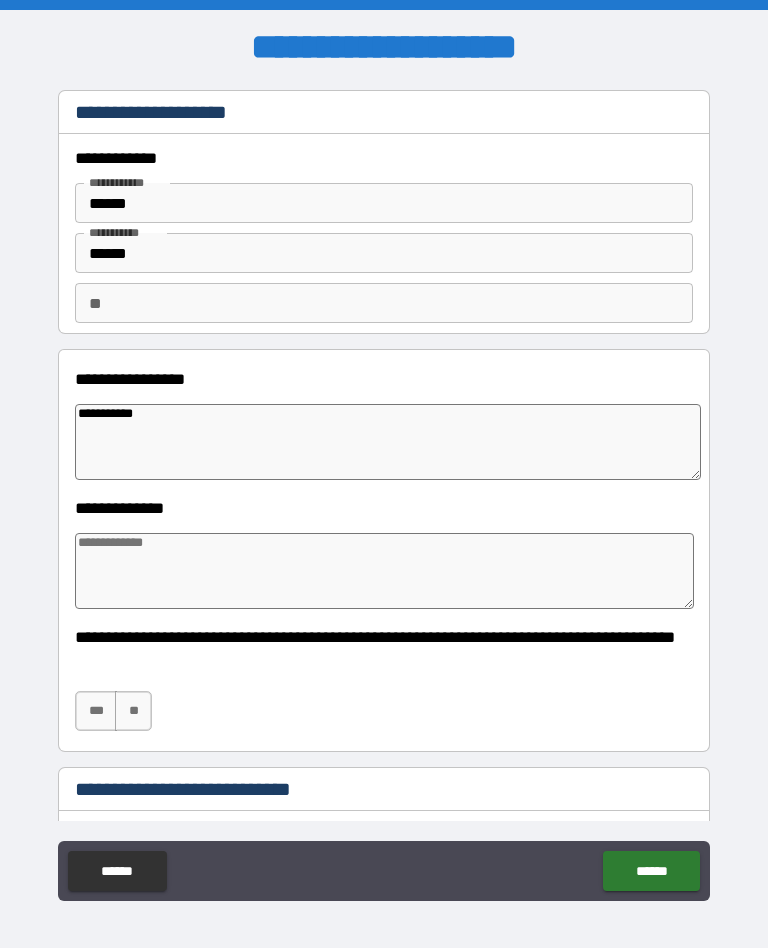type on "**********" 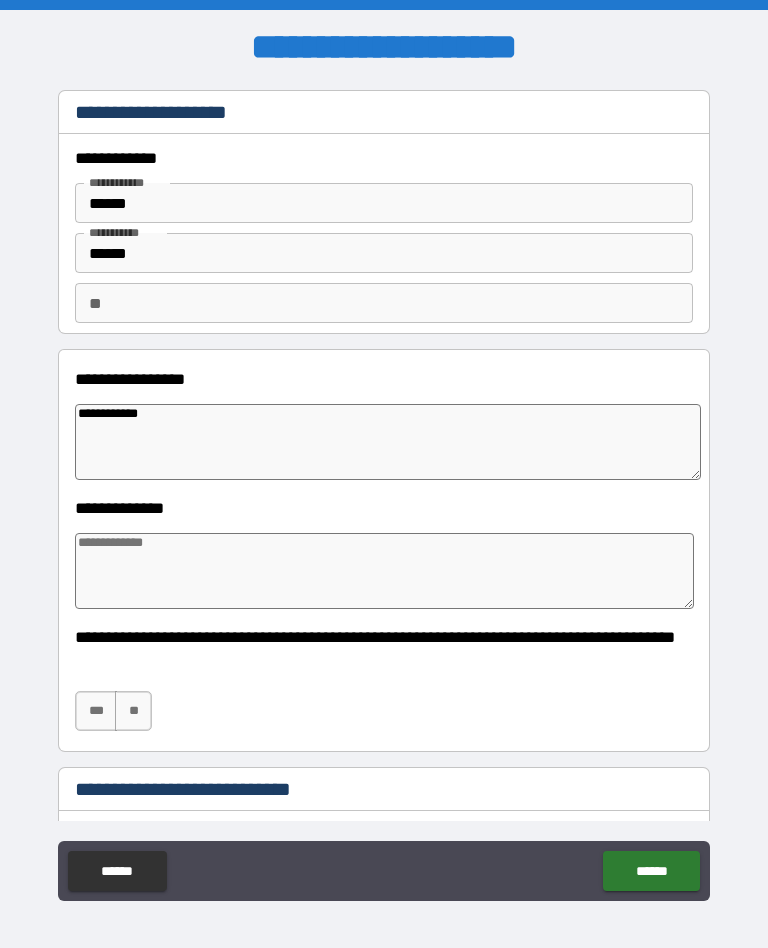 type on "*" 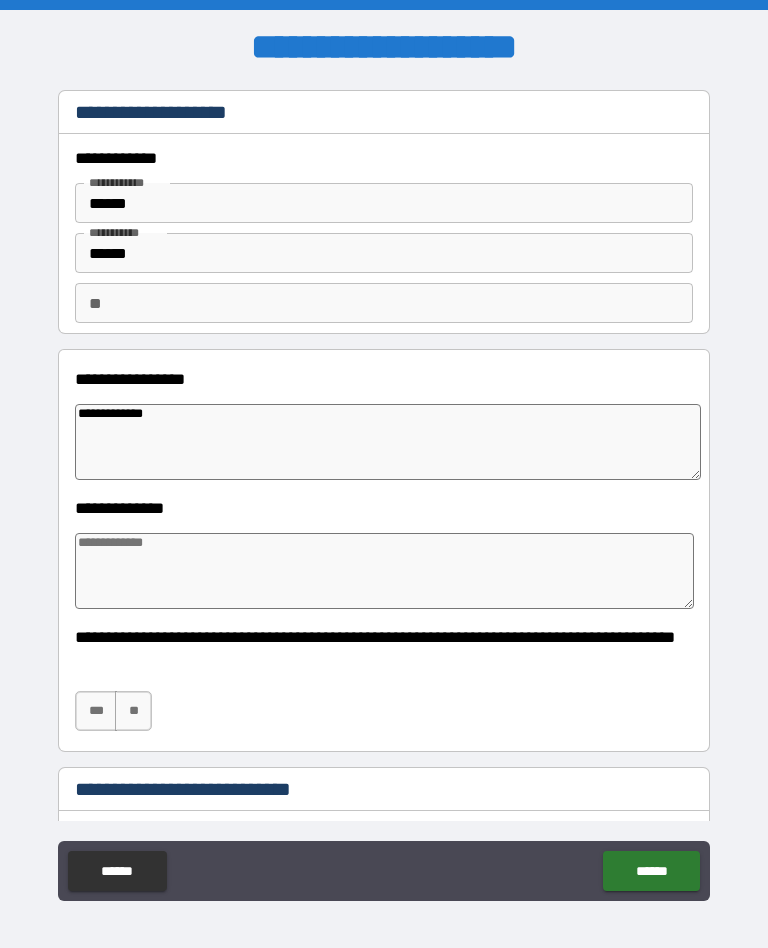 type on "*" 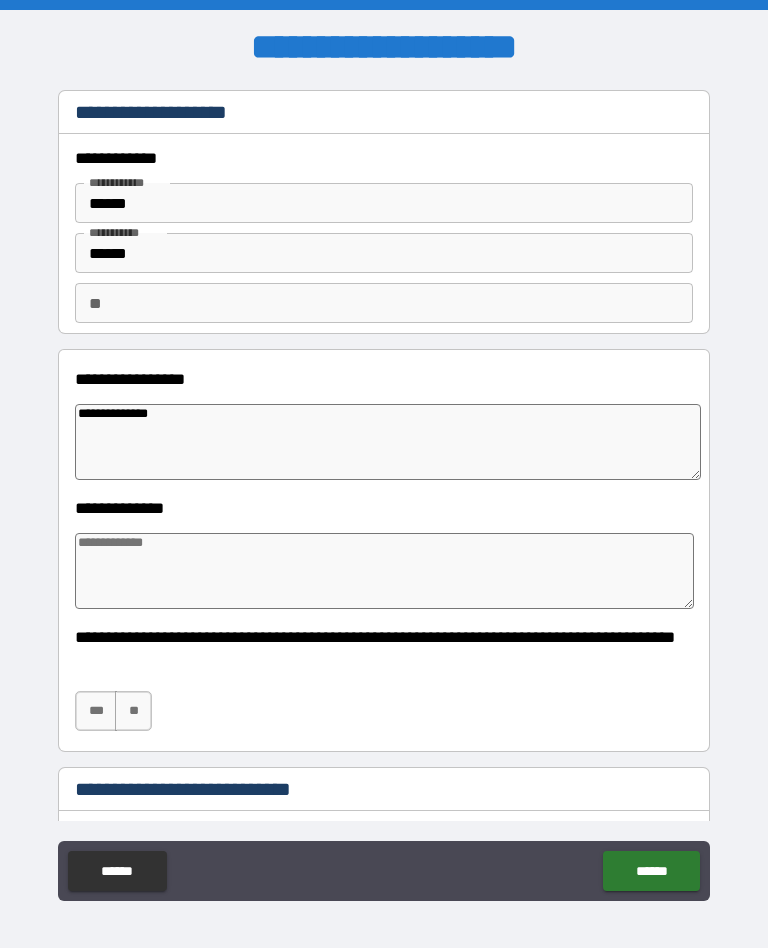 type on "*" 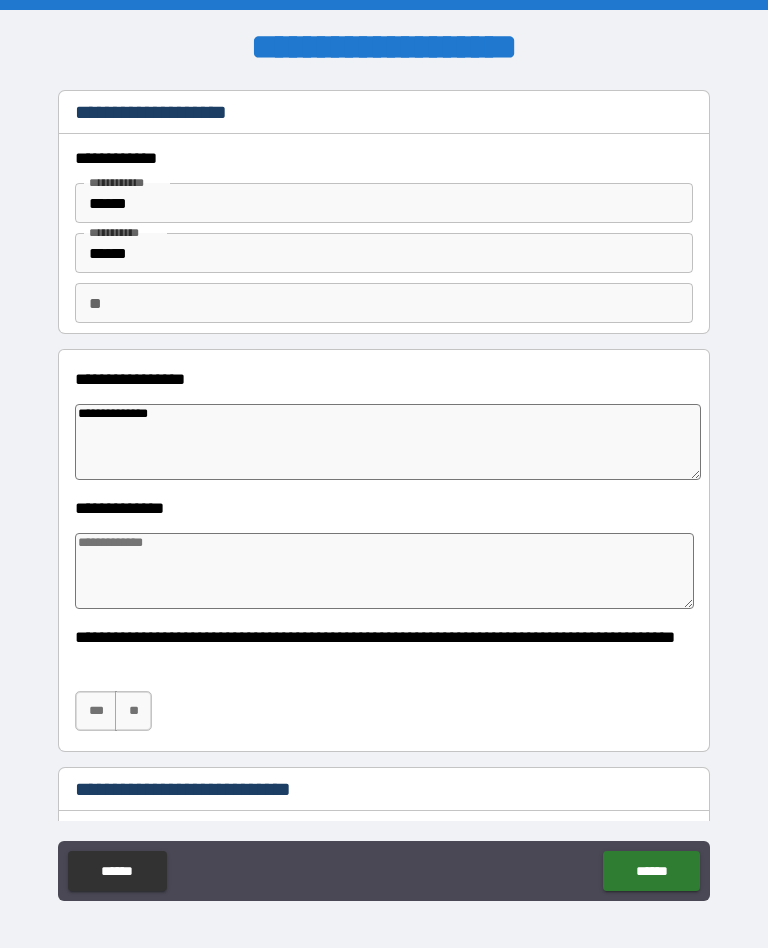 type on "**********" 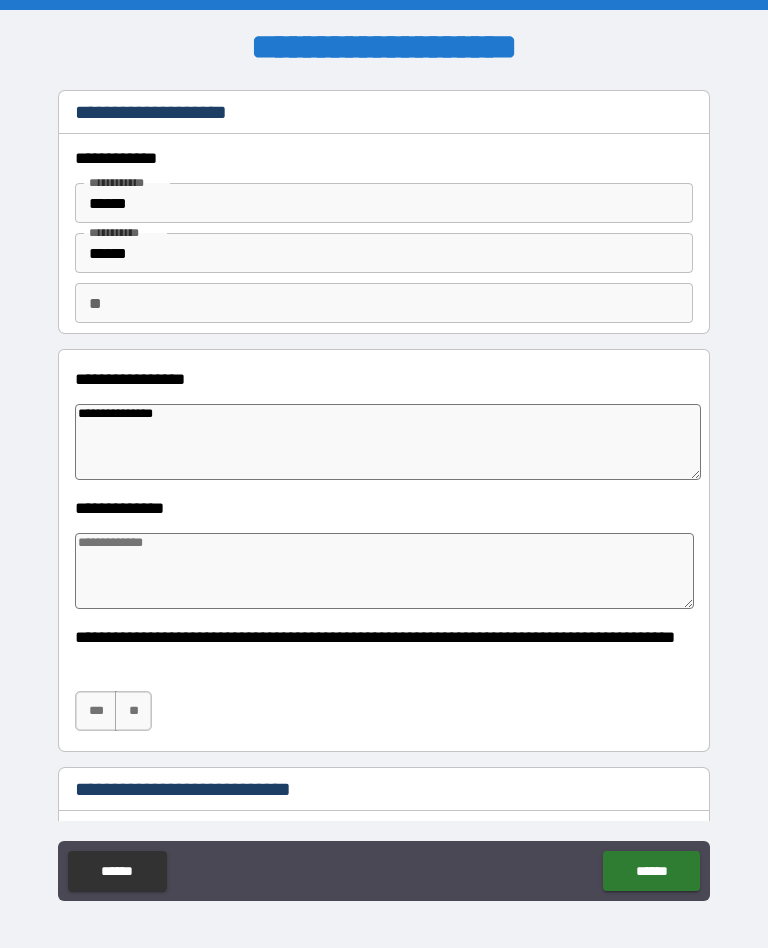 type on "*" 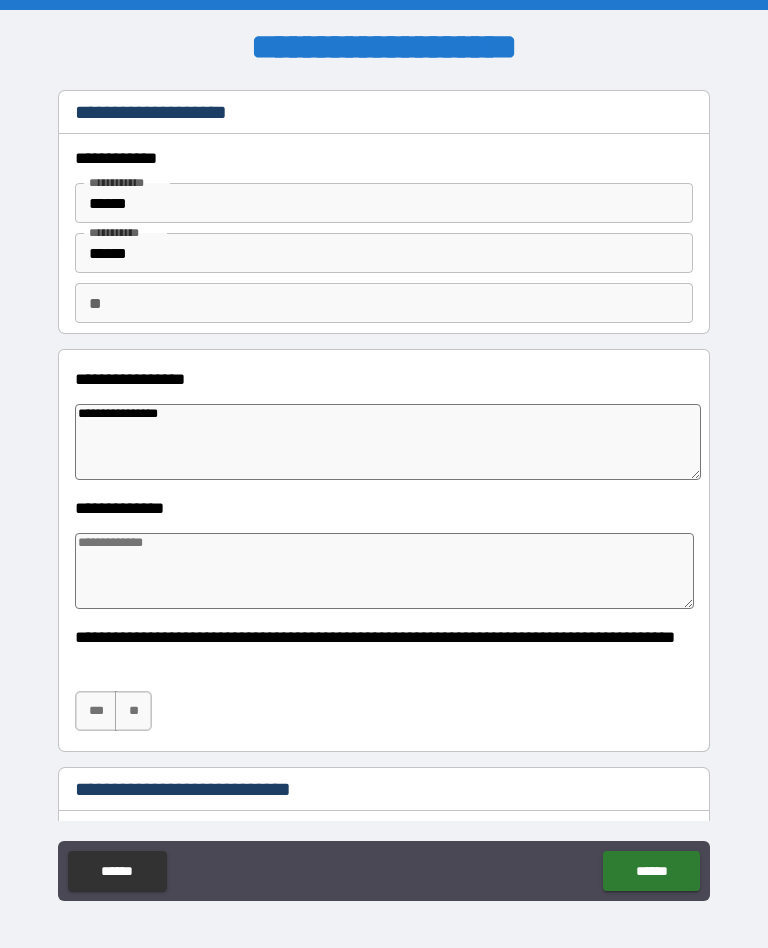 type on "*" 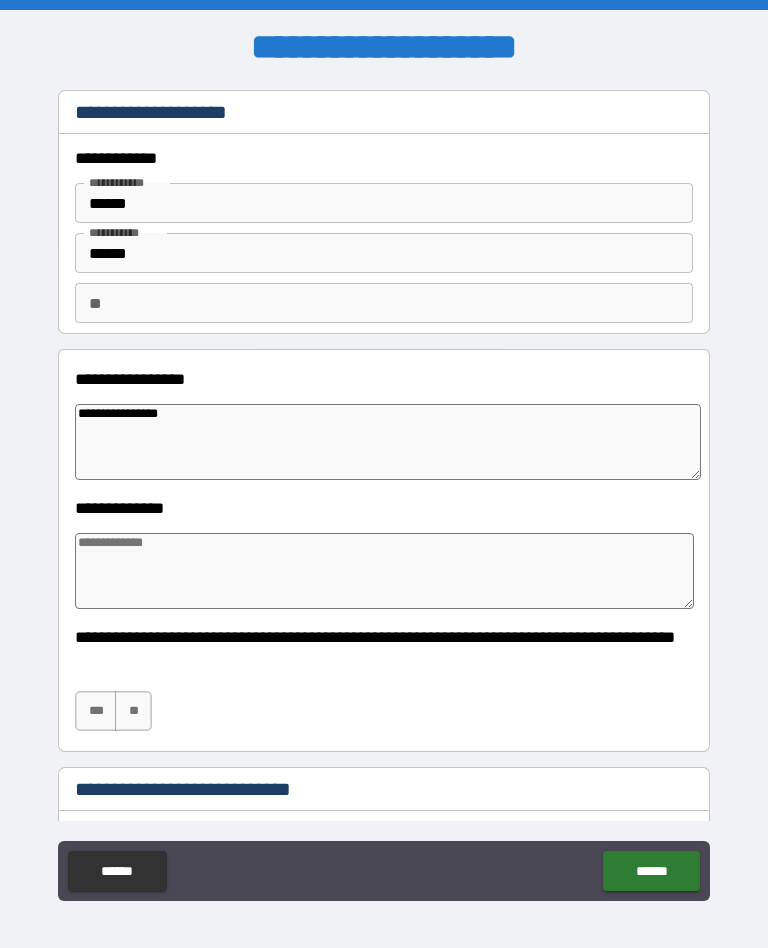 type on "**********" 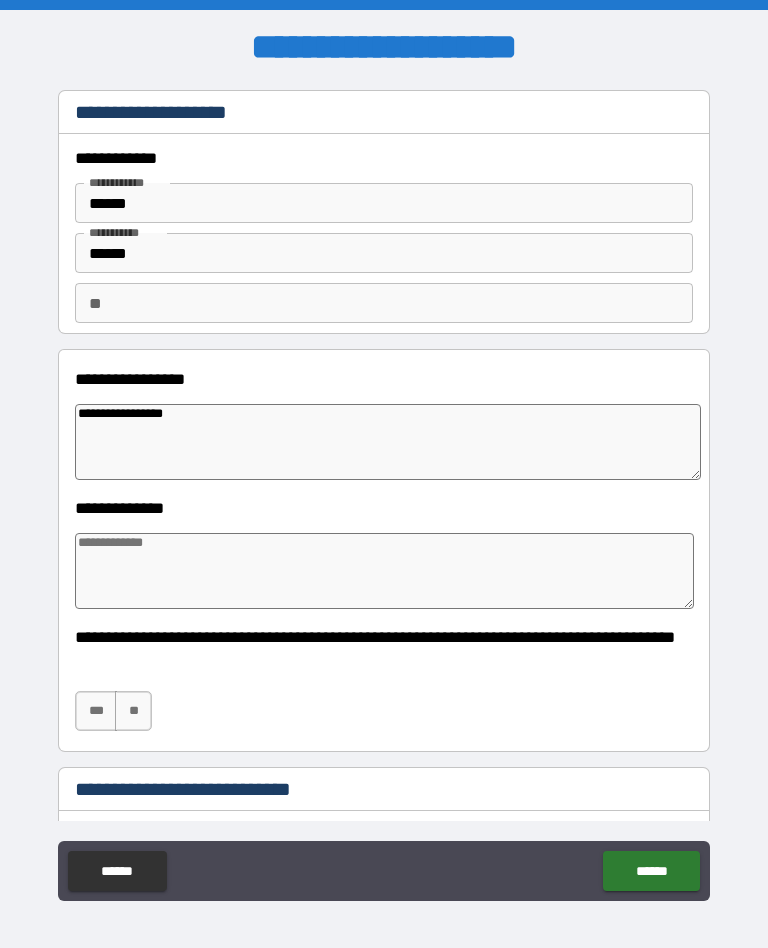 type on "*" 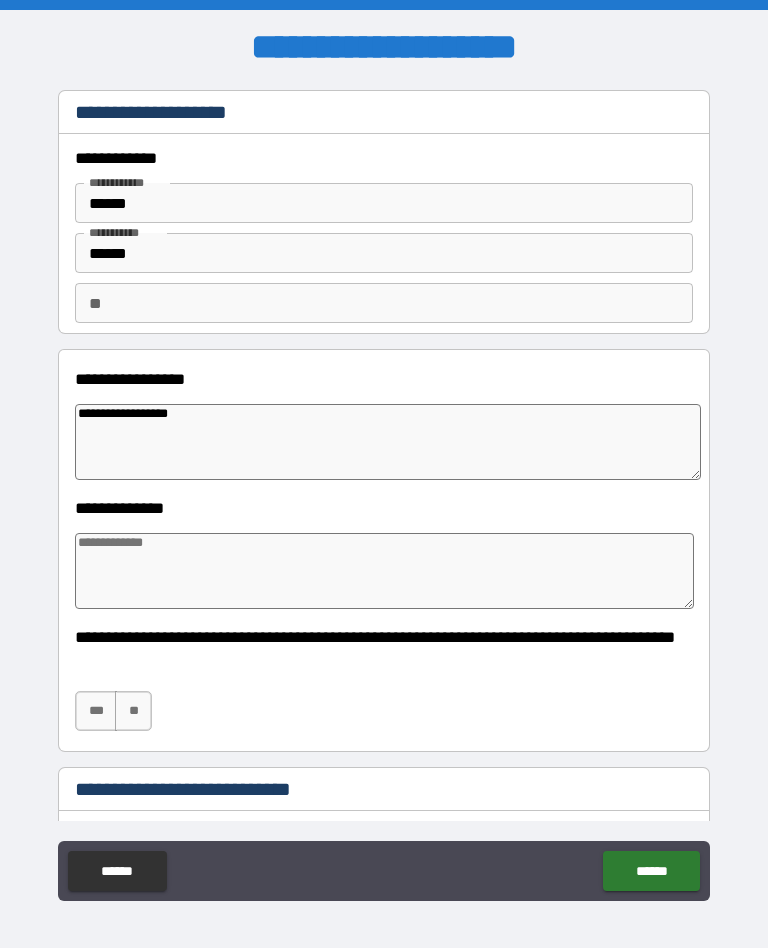 type on "*" 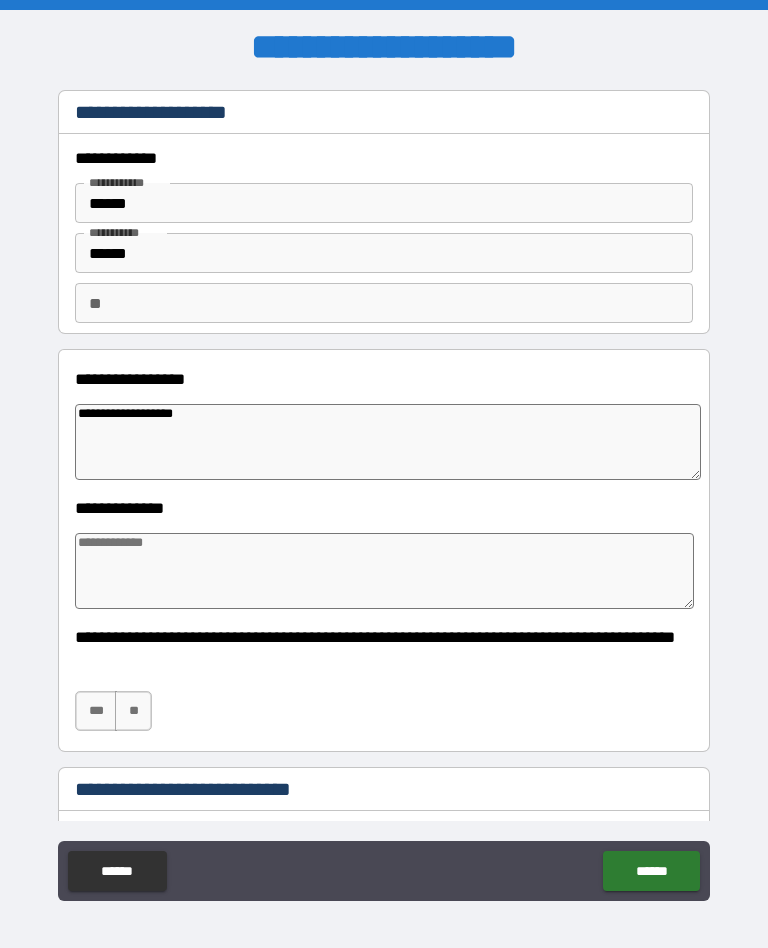 type on "*" 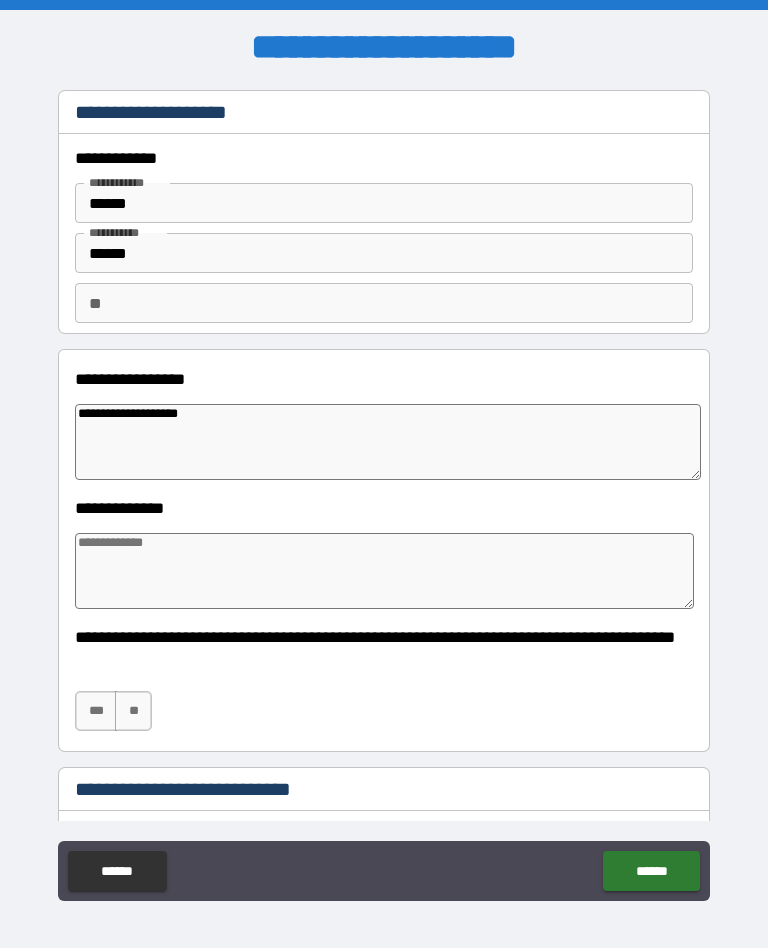 type on "*" 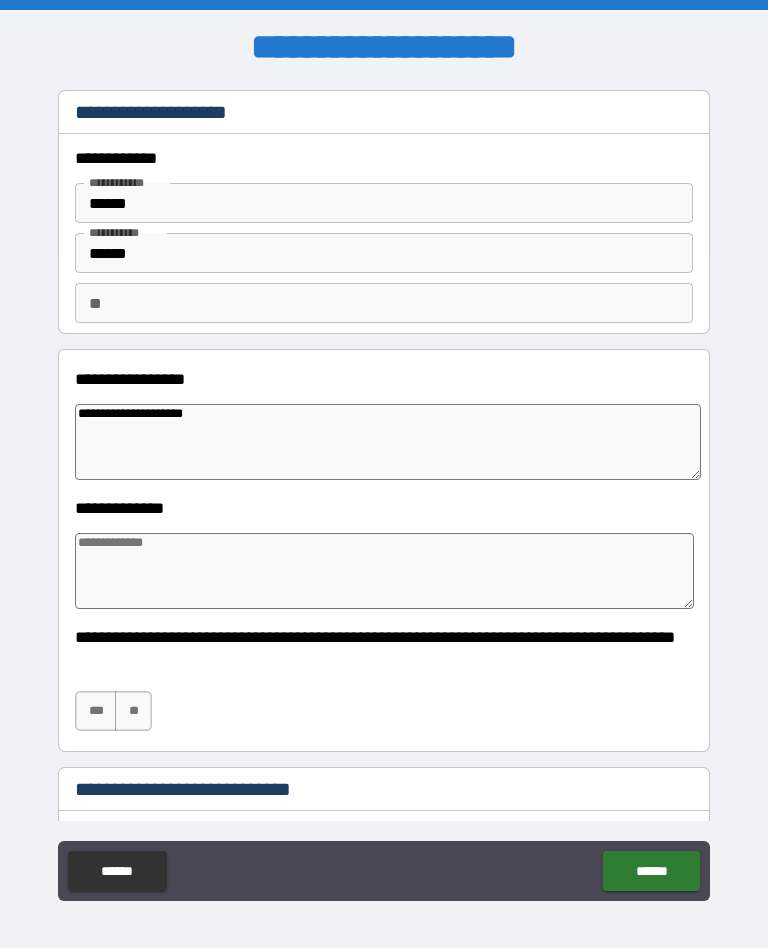 type on "*" 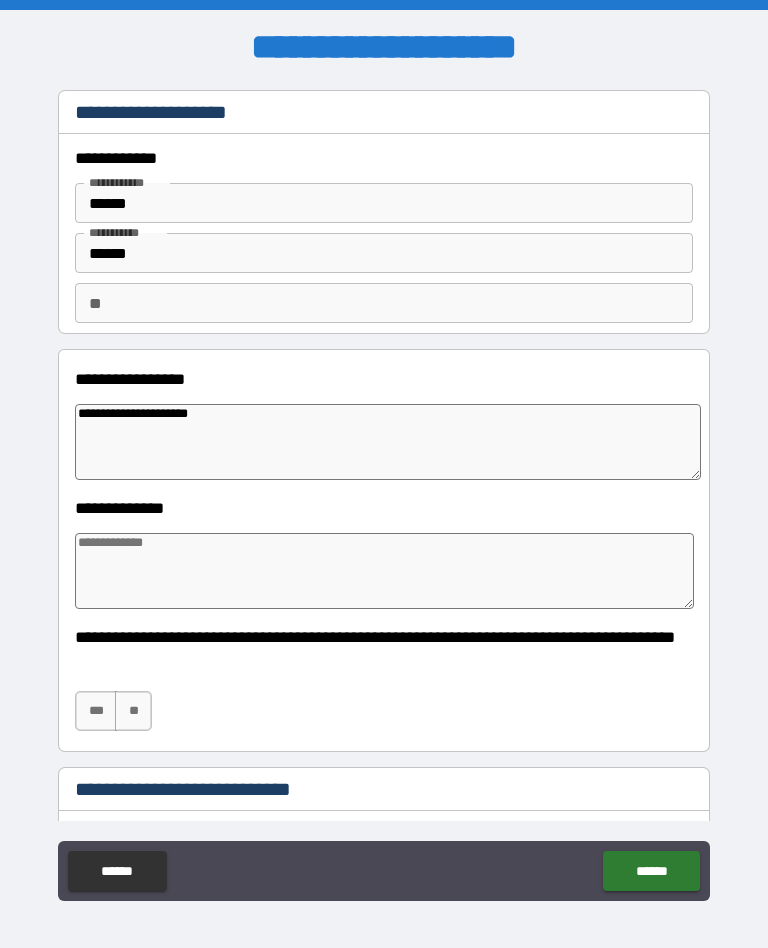 type on "*" 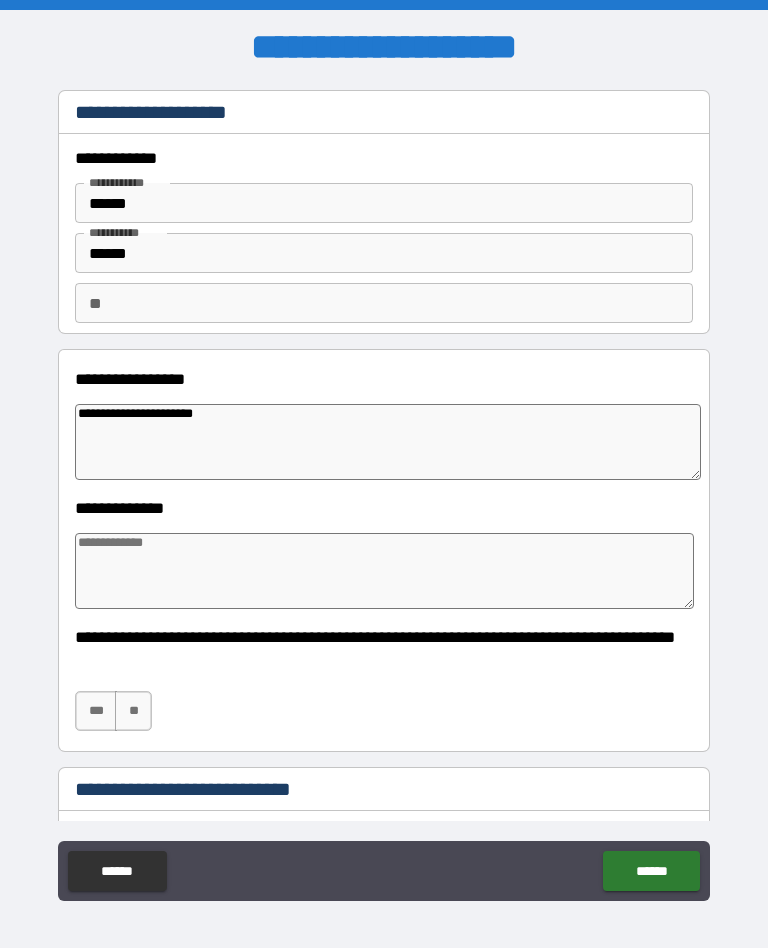type on "*" 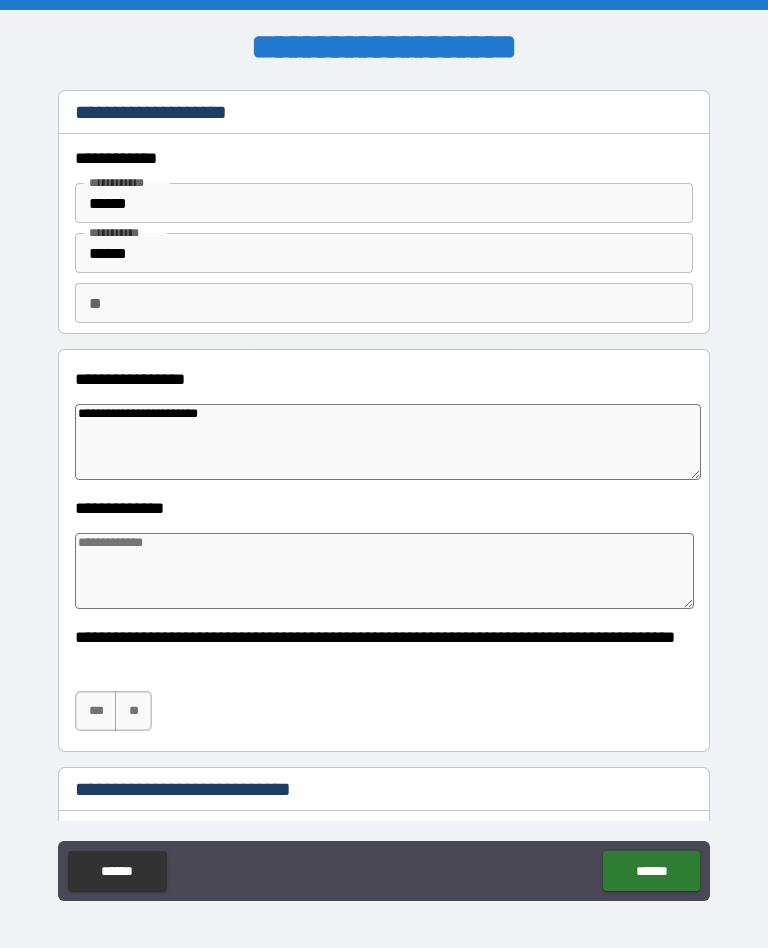 type on "*" 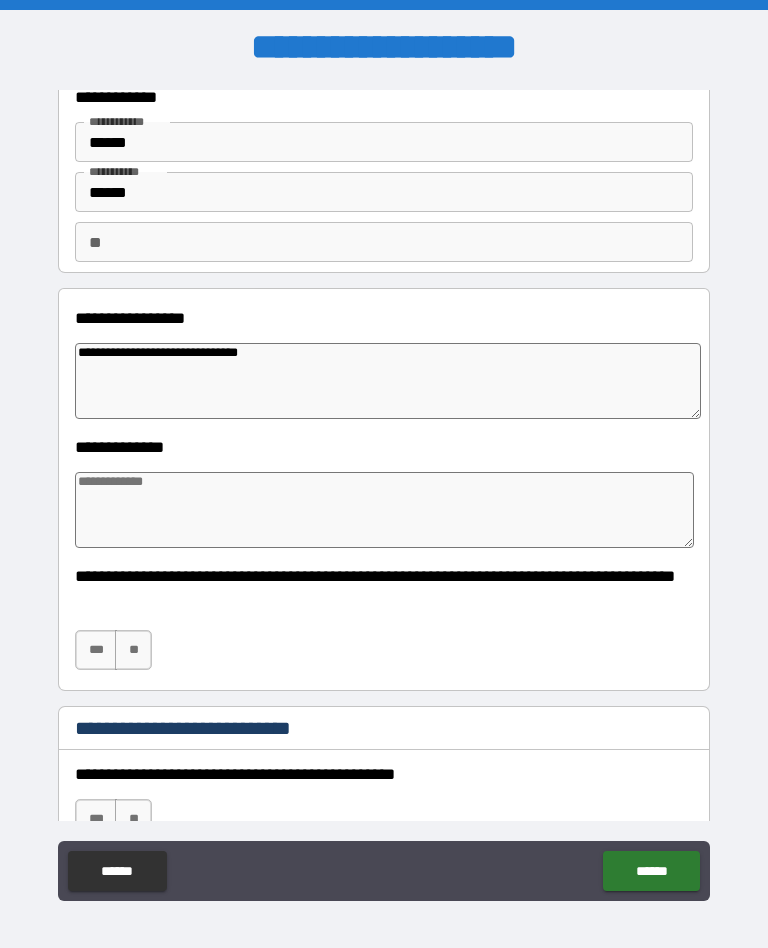 scroll, scrollTop: 61, scrollLeft: 0, axis: vertical 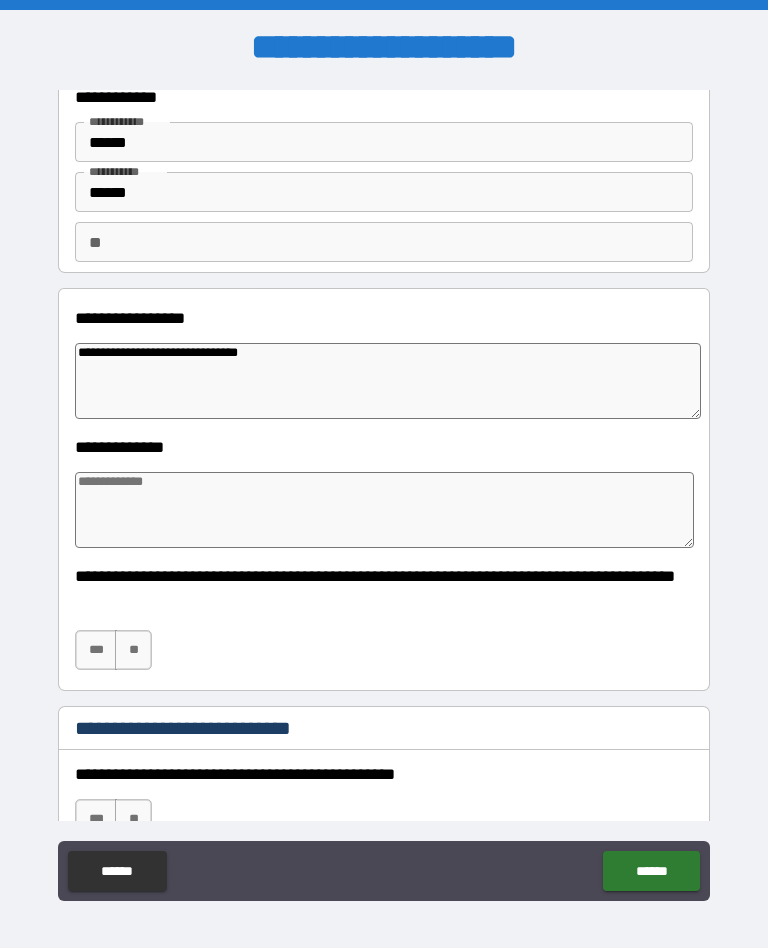 click at bounding box center [384, 510] 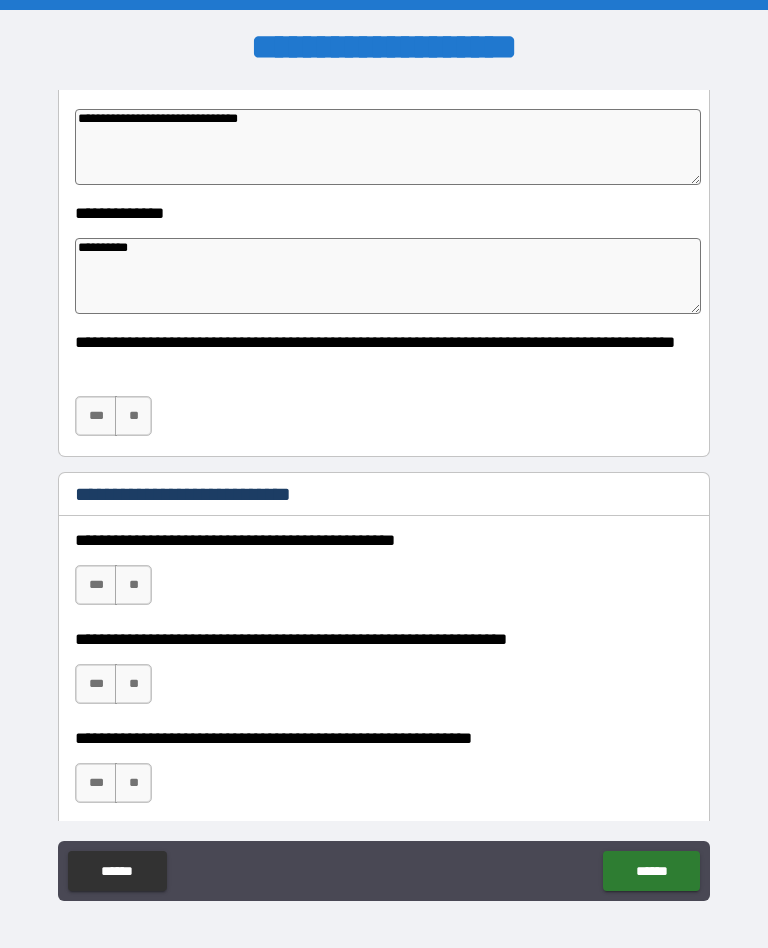 scroll, scrollTop: 300, scrollLeft: 0, axis: vertical 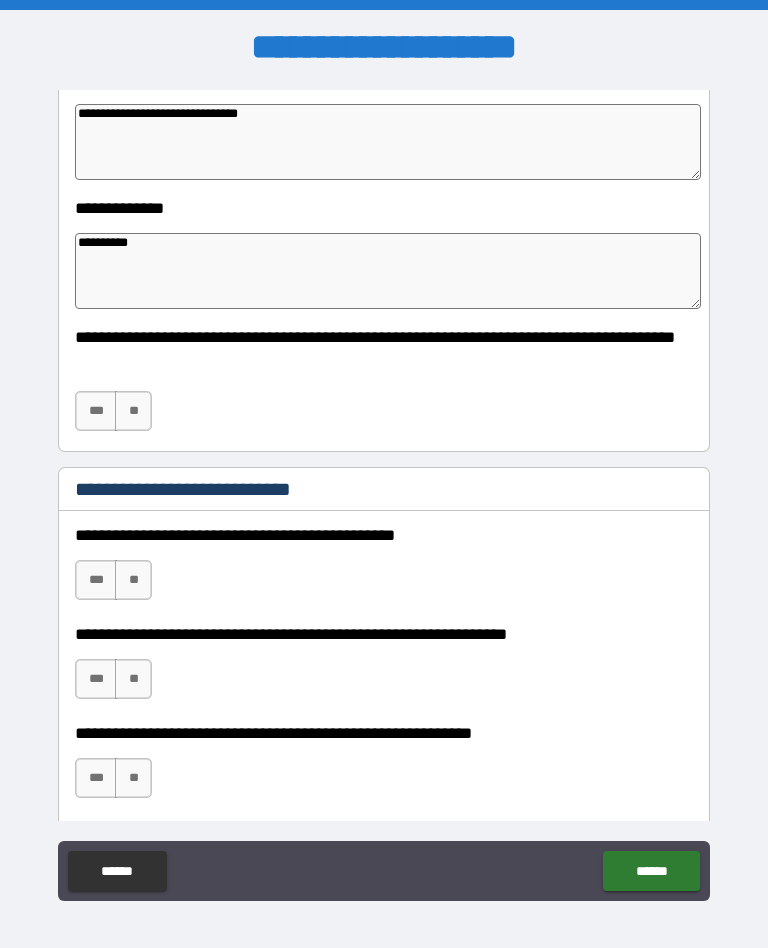 click on "**" at bounding box center [133, 411] 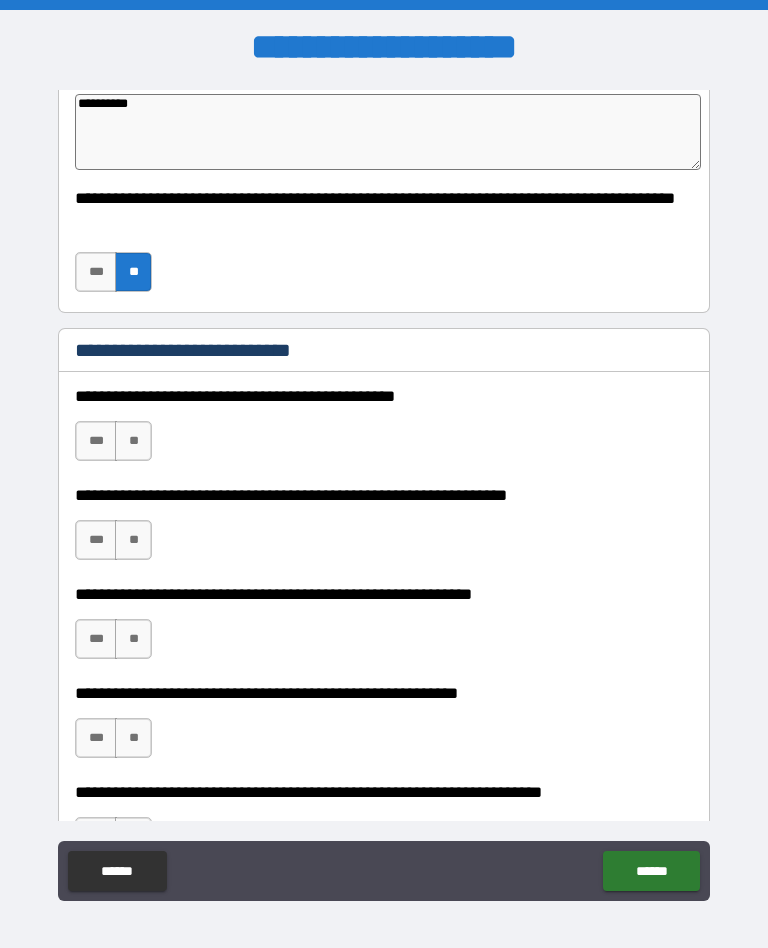 scroll, scrollTop: 443, scrollLeft: 0, axis: vertical 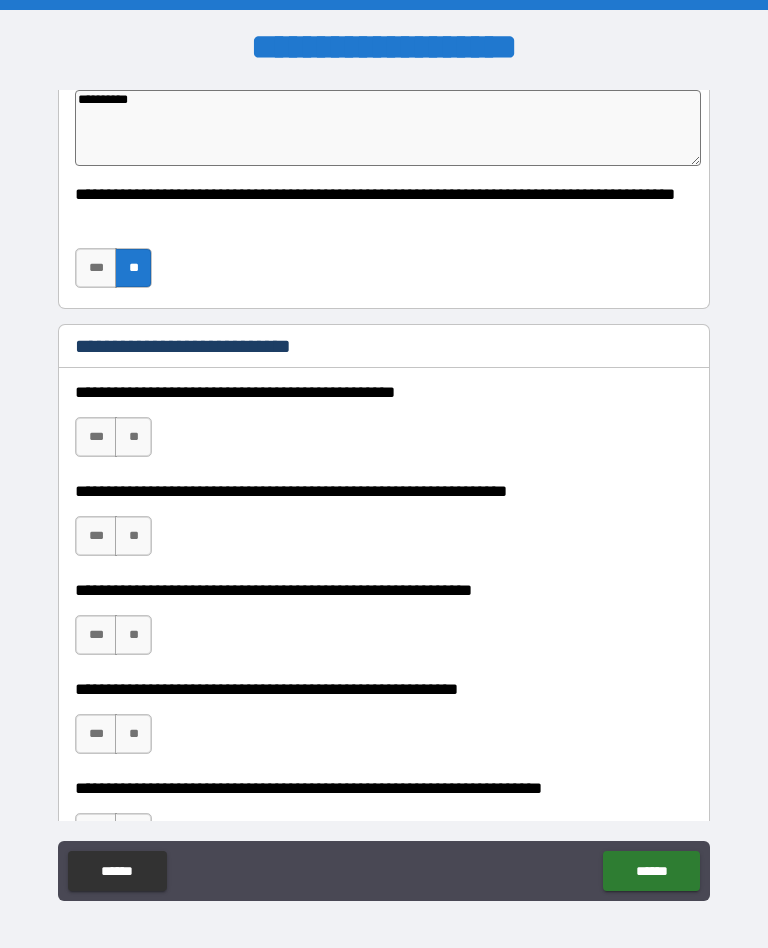 click on "**" at bounding box center [133, 437] 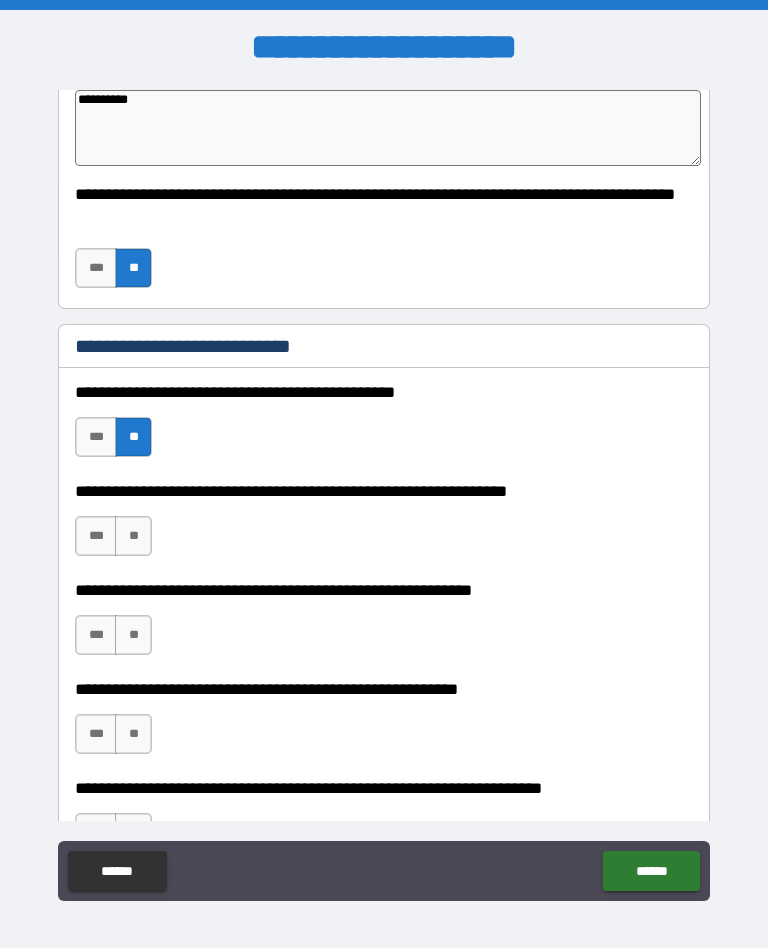 click on "**" at bounding box center [133, 536] 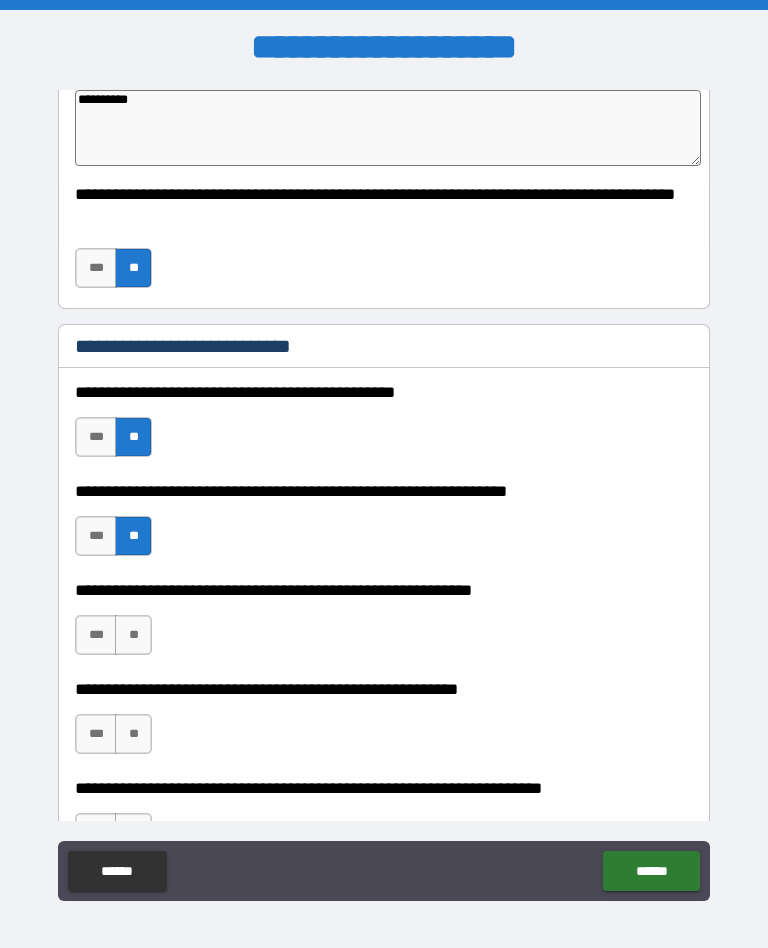 scroll, scrollTop: 616, scrollLeft: 0, axis: vertical 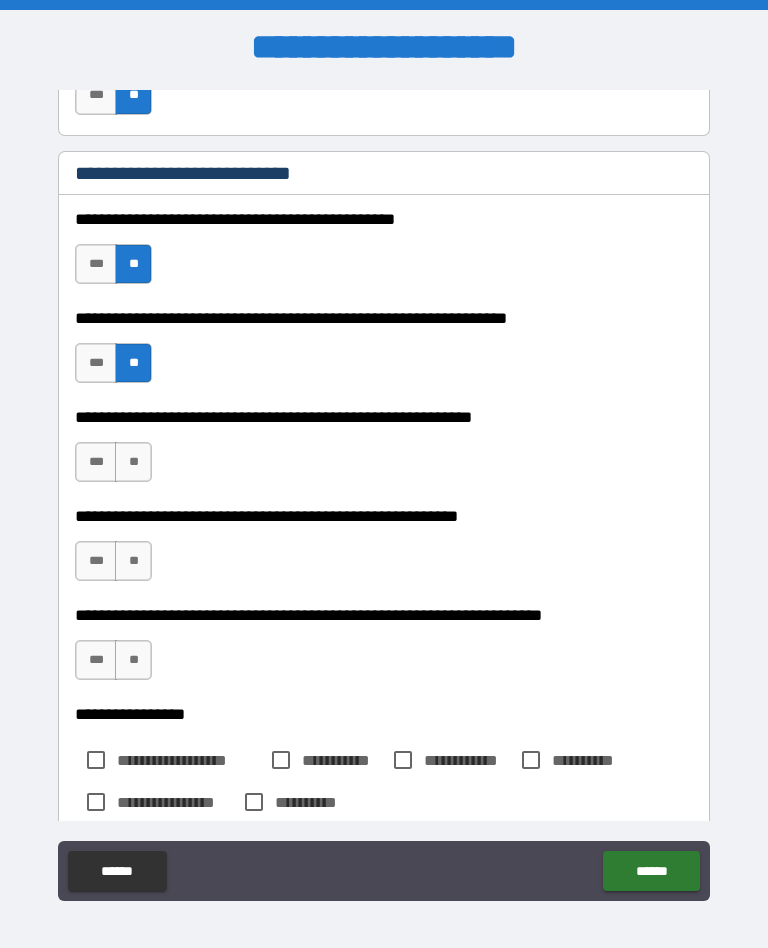 click on "**" at bounding box center [133, 462] 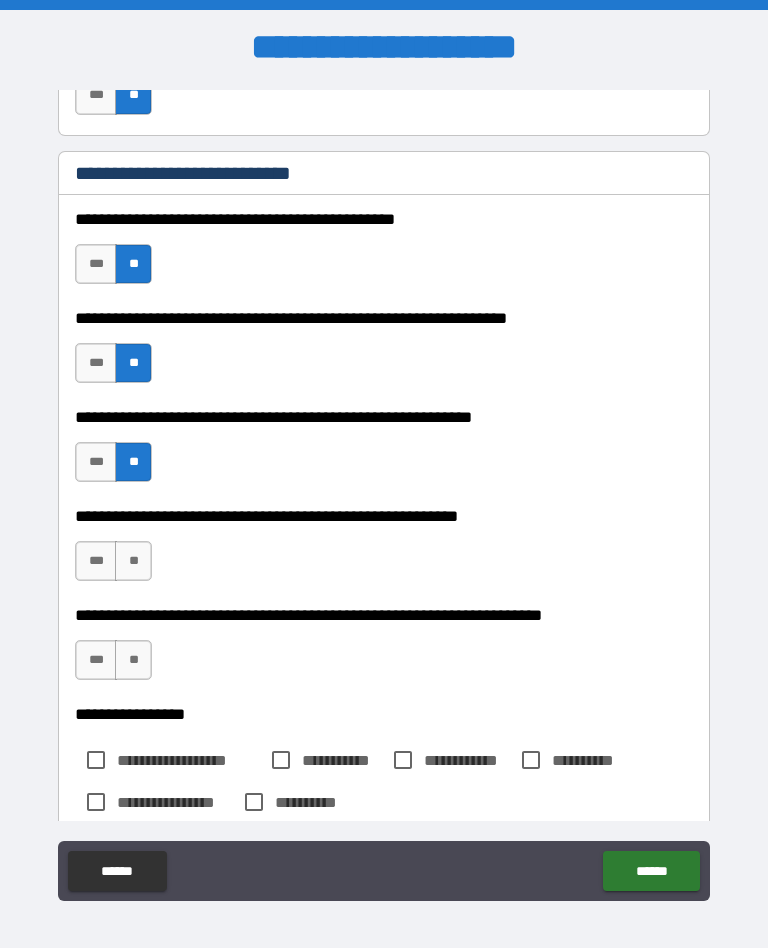 click on "**" at bounding box center (133, 561) 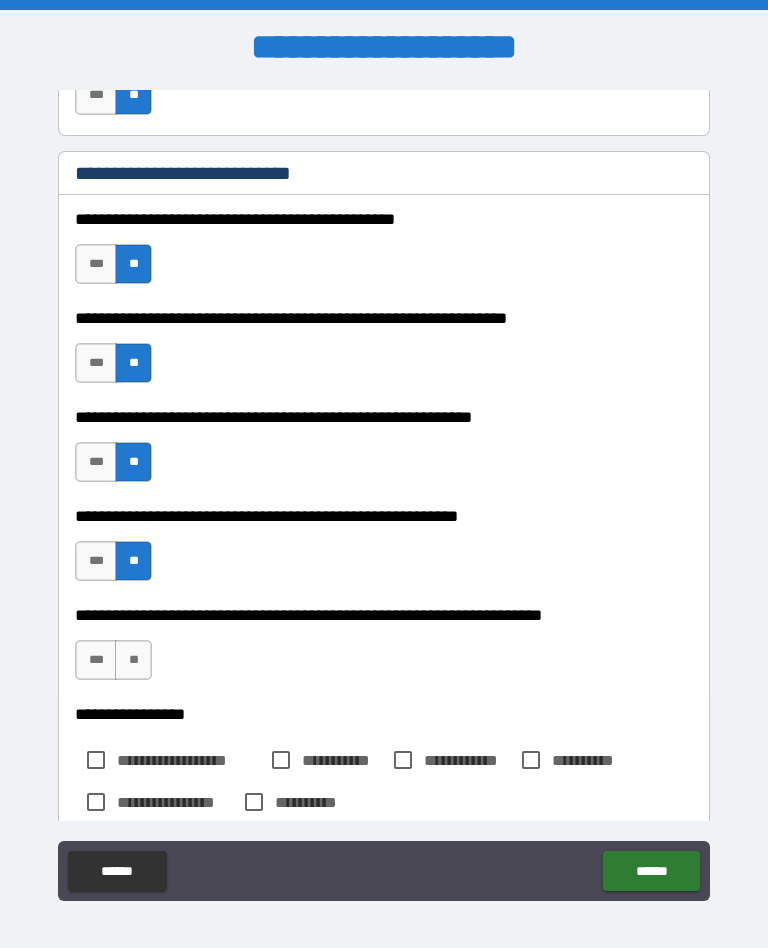 click on "**" at bounding box center (133, 660) 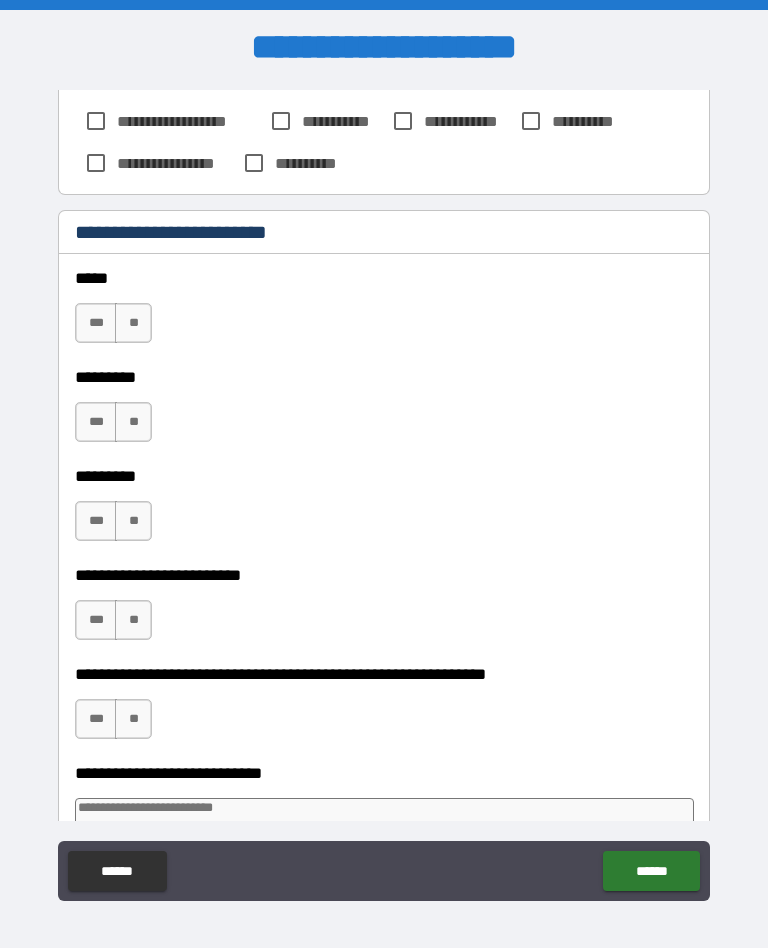 scroll, scrollTop: 1256, scrollLeft: 0, axis: vertical 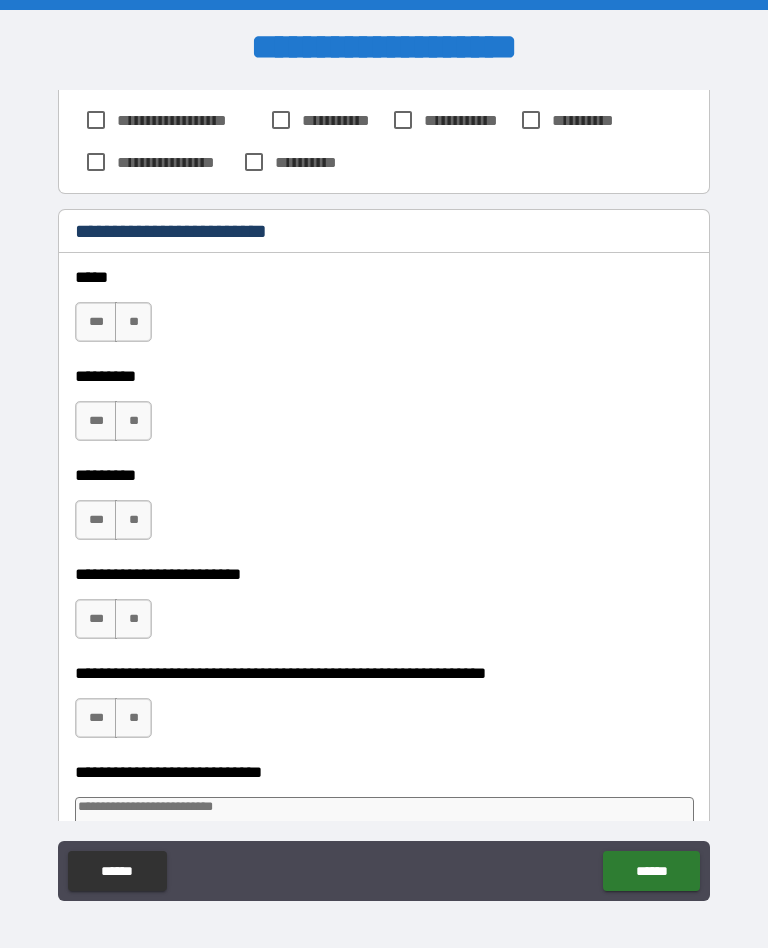 click on "***" at bounding box center (96, 322) 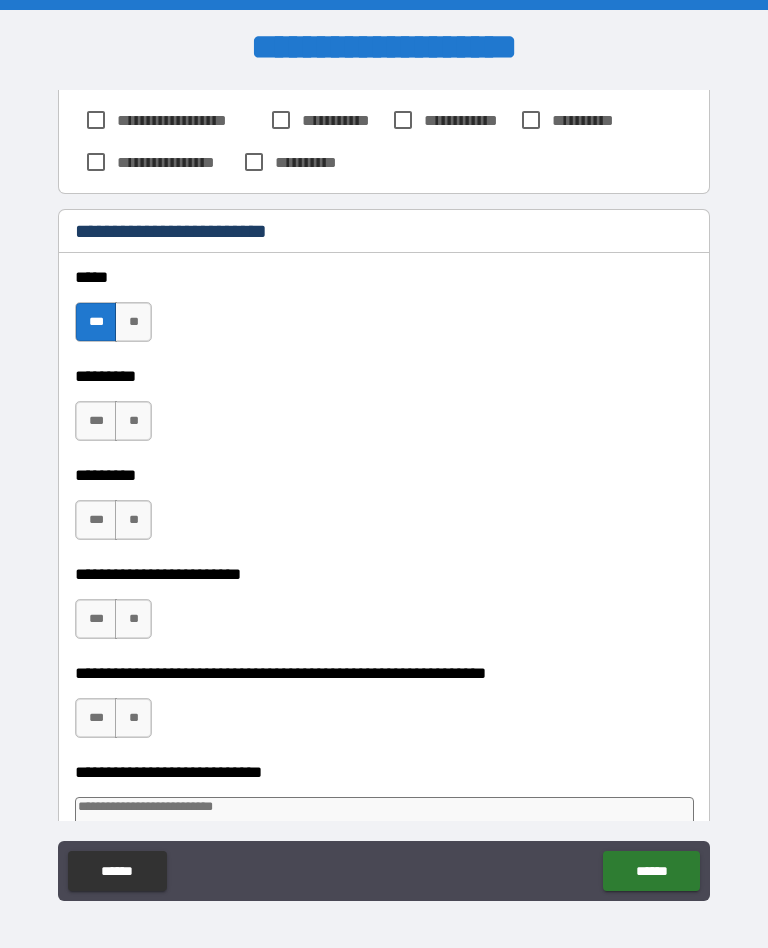 click on "***" at bounding box center (96, 421) 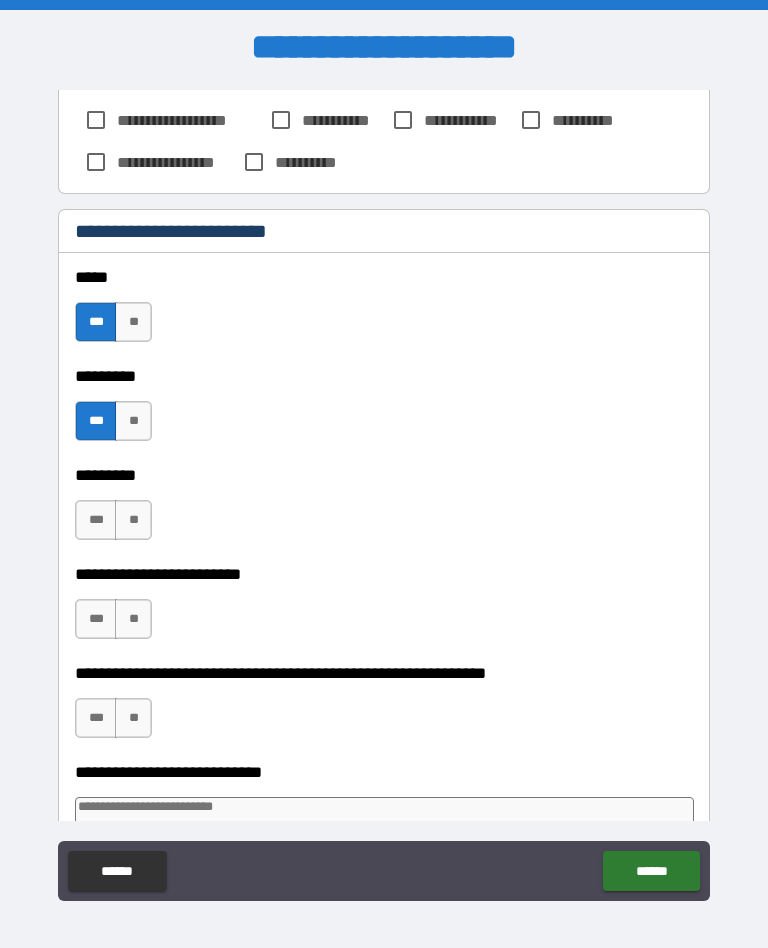 click on "***" at bounding box center (96, 520) 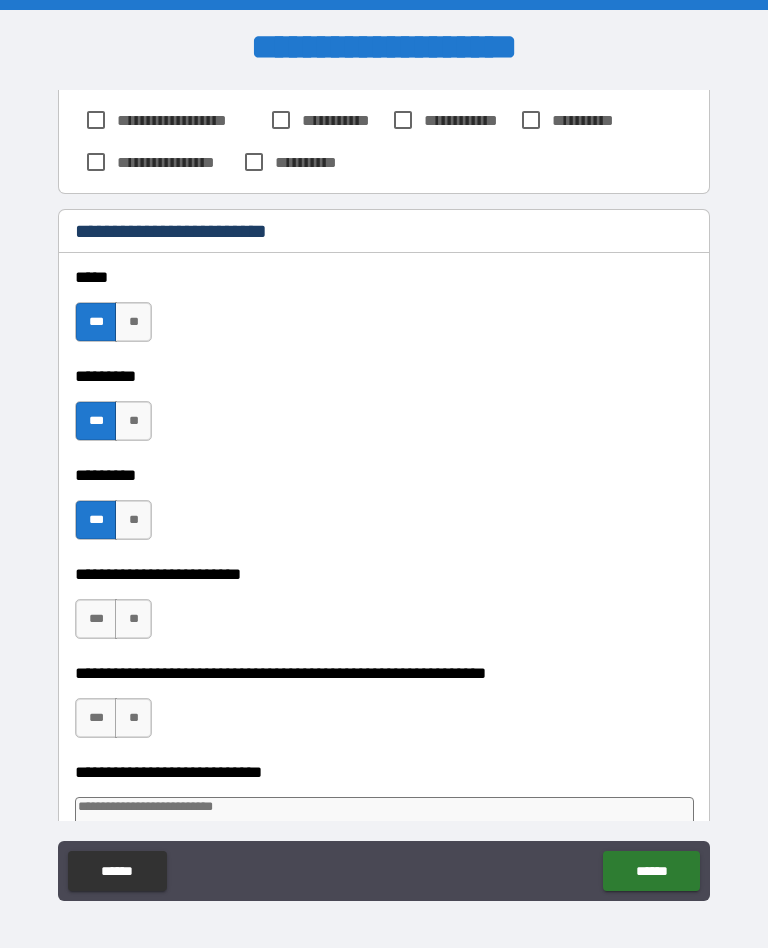 click on "***" at bounding box center [96, 619] 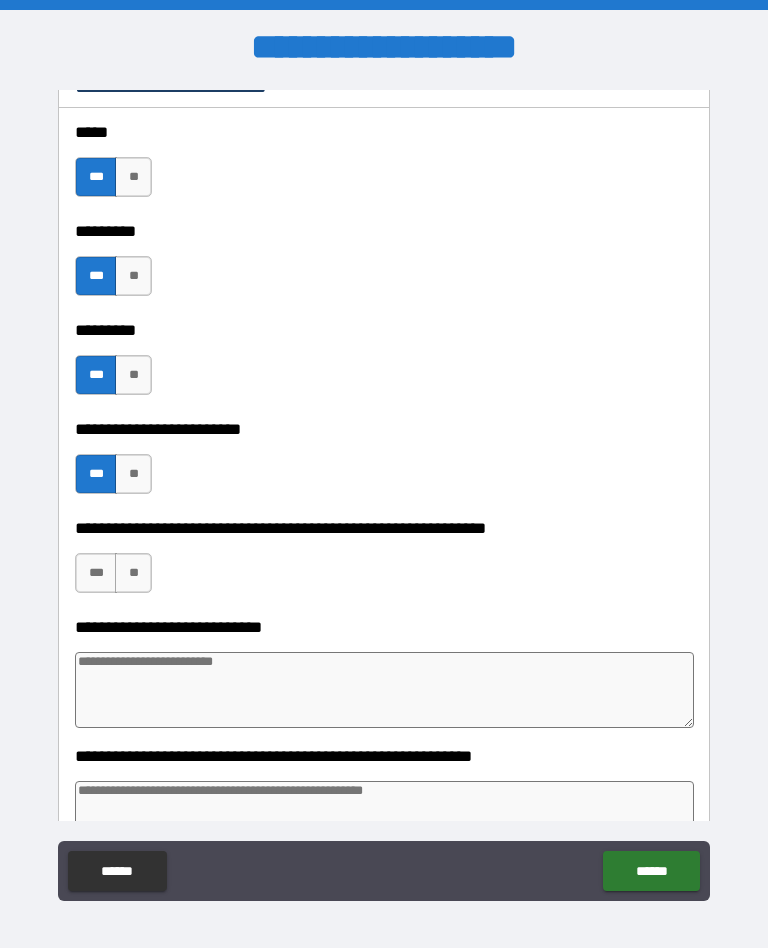 scroll, scrollTop: 1403, scrollLeft: 0, axis: vertical 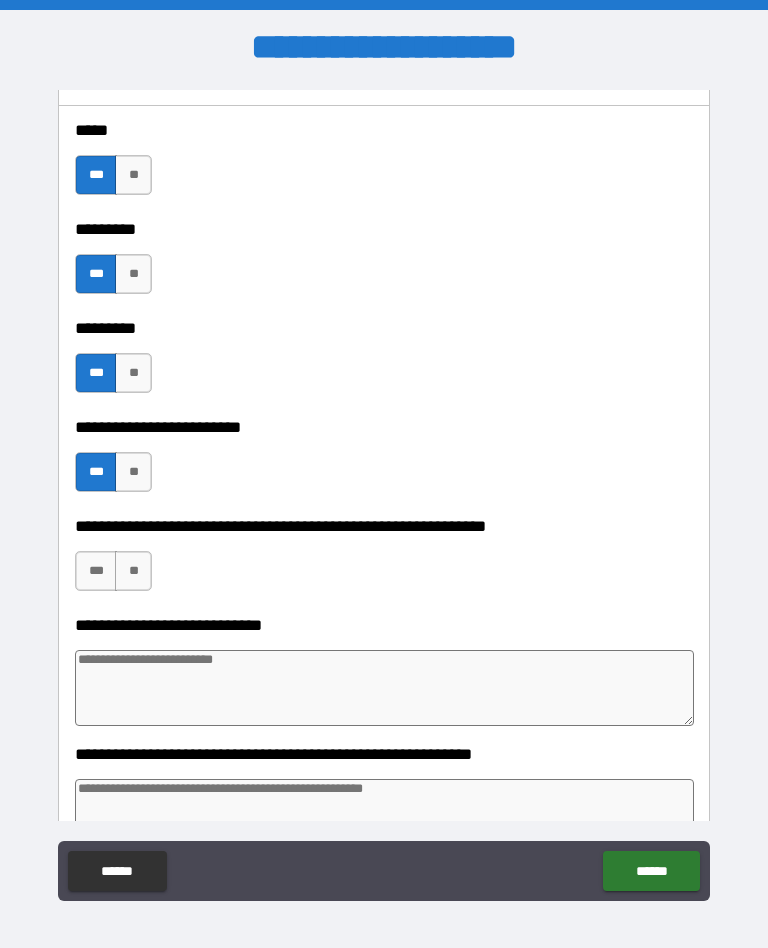 click on "***" at bounding box center (96, 571) 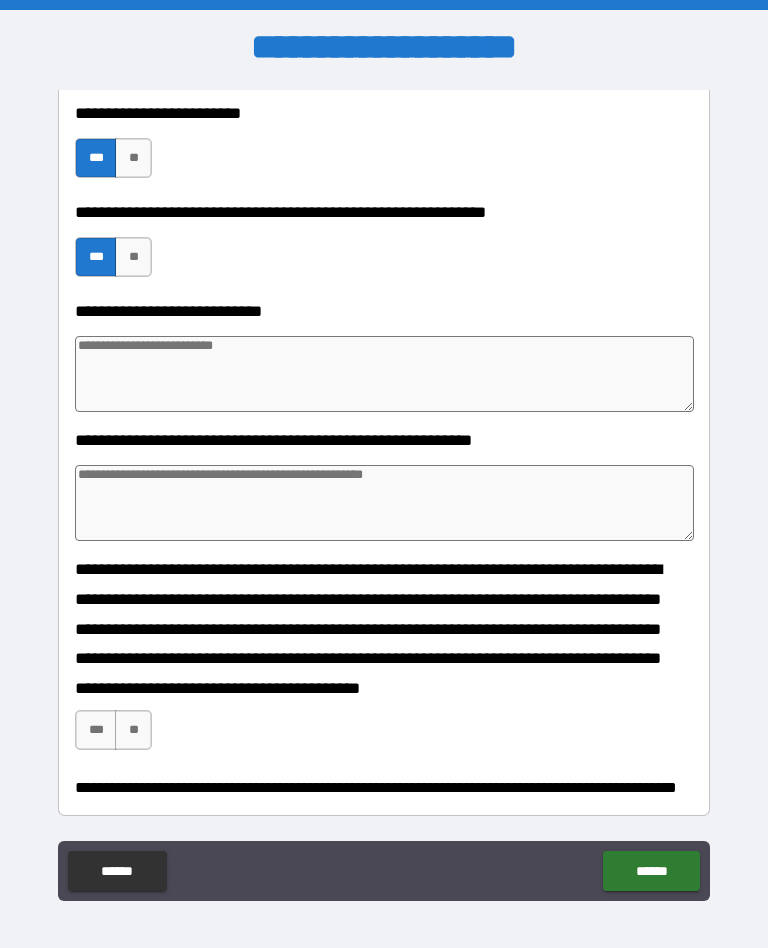 scroll, scrollTop: 1738, scrollLeft: 0, axis: vertical 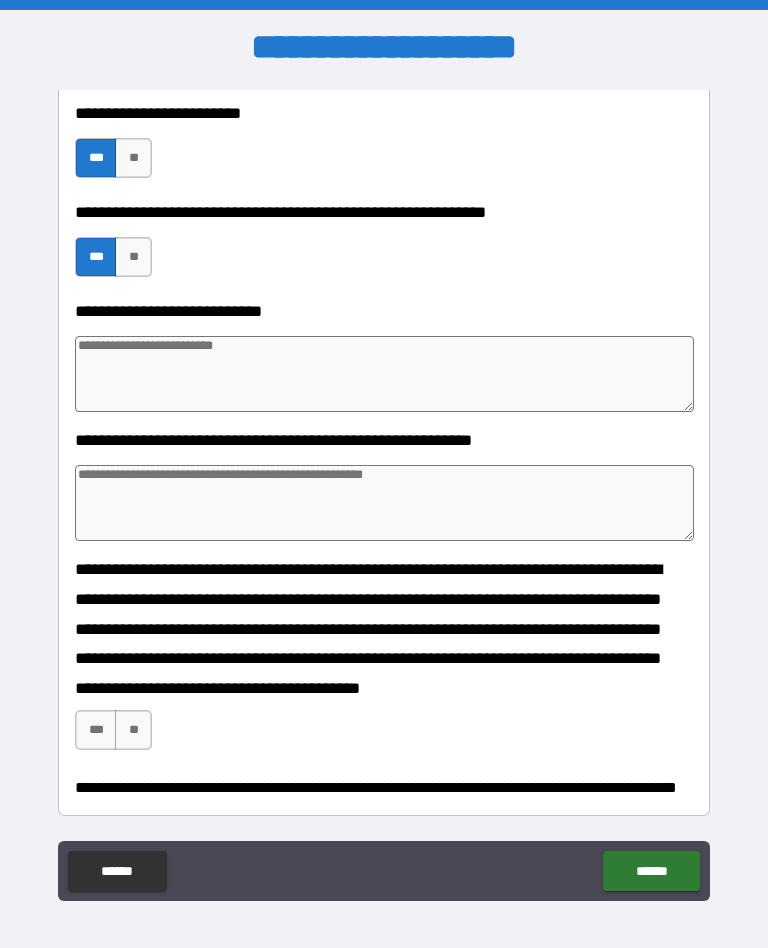 click on "***" at bounding box center (96, 730) 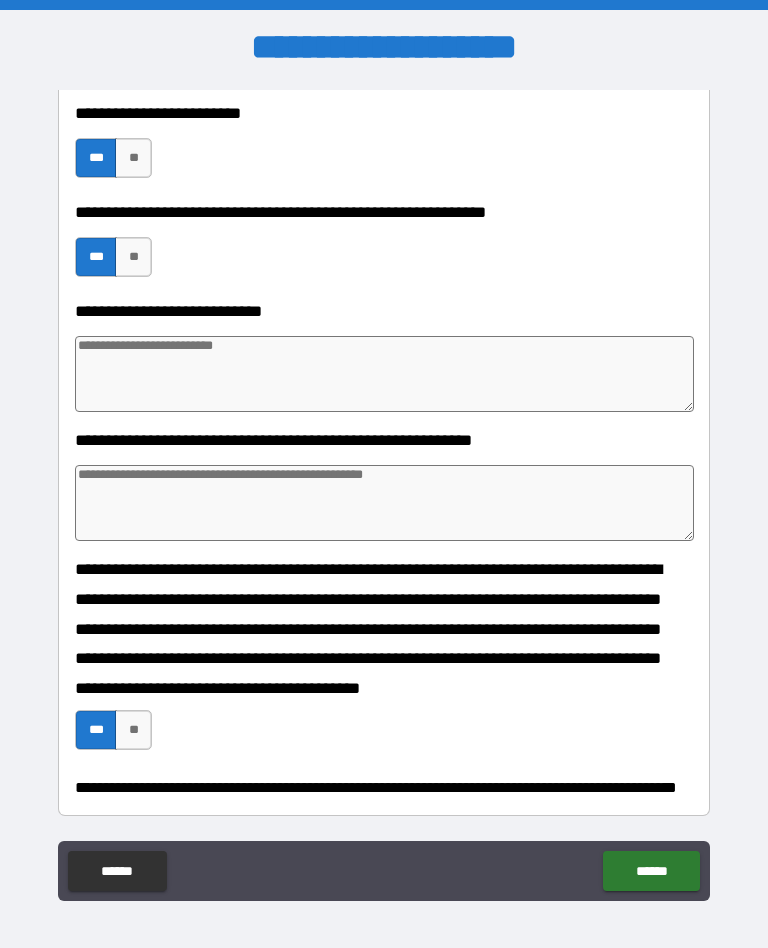 scroll, scrollTop: 1738, scrollLeft: 0, axis: vertical 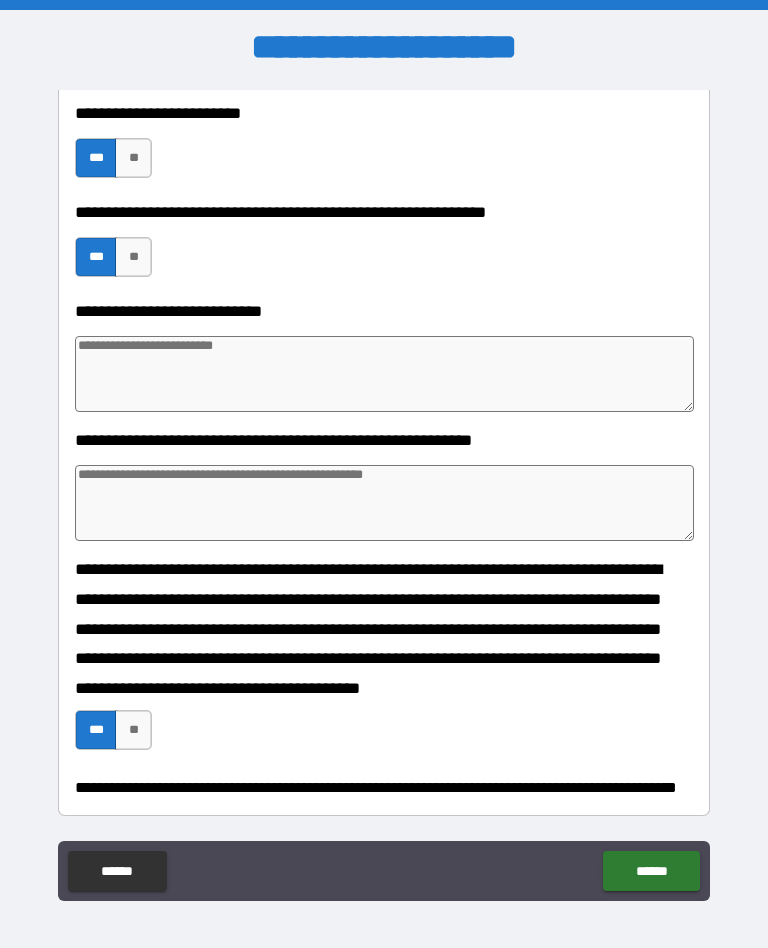 click on "******" at bounding box center (651, 871) 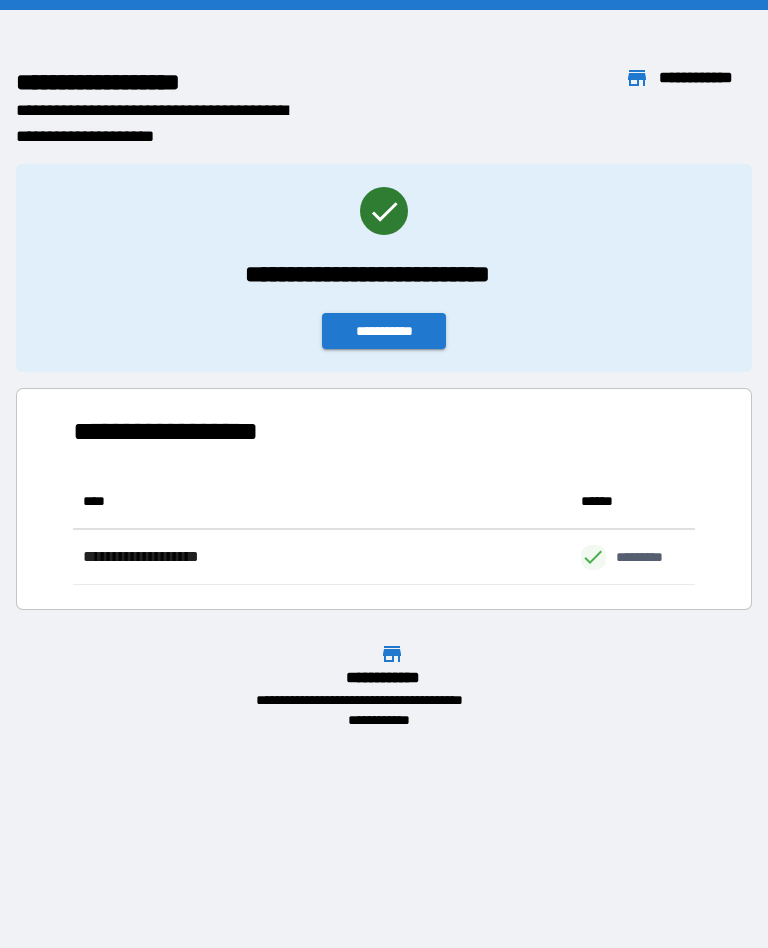 scroll, scrollTop: 1, scrollLeft: 1, axis: both 